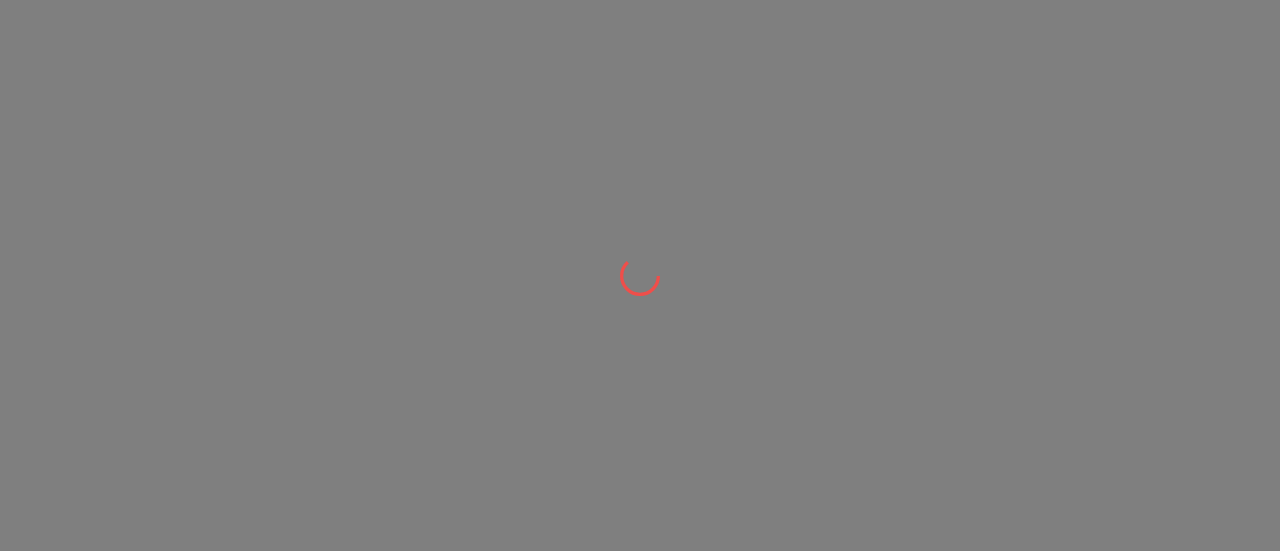 scroll, scrollTop: 0, scrollLeft: 0, axis: both 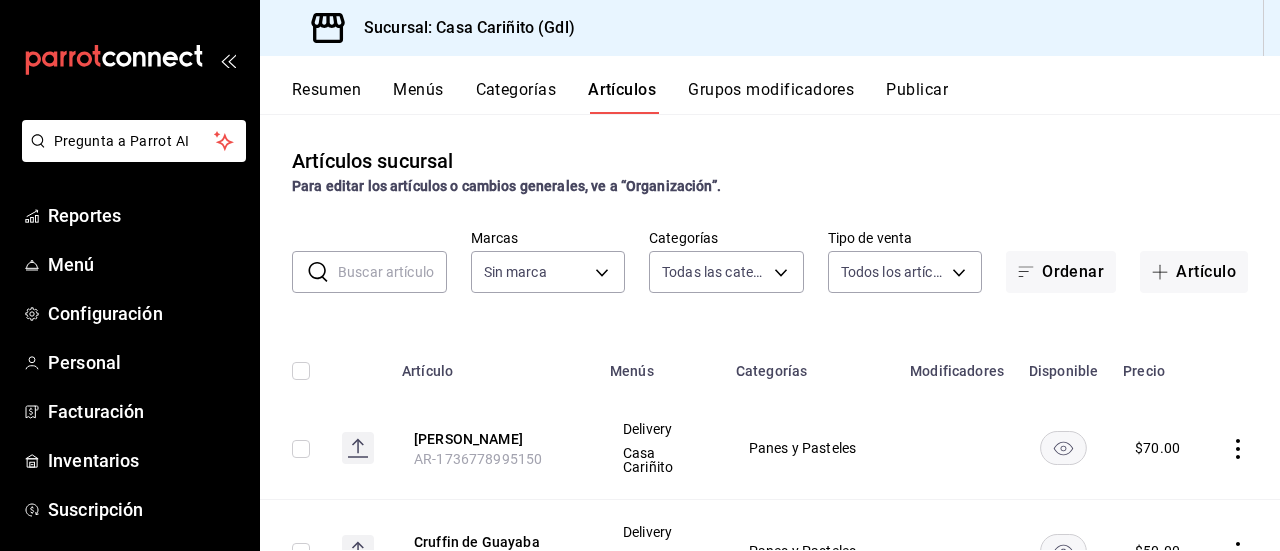 type on "119168ad-5666-4e12-b5e0-b6859d94c33e,3672ac4d-098c-42c2-bee0-f5ef16b79c15,6ec77392-da8a-449e-9f25-77a19950f092,e73556bc-920a-4958-894f-a8b359929b36,d57f6614-0ae0-40d0-9e67-7f49d2dd4f62,5c3382f8-c908-4f11-aa5e-b434079d3c98,89e01679-5064-4d70-93d2-1563e376c6b9,d02bffeb-6acd-4ccf-a441-b6862bd096ff,201c0ec6-03db-4650-b181-90d37a52a7bc,d3743f24-2878-4108-946b-ef734557fc6b,0549263f-65c5-4e60-8871-0fb6aa68ea33,f0147713-8c25-475c-9194-ba34a4014ad6,62e69e59-e768-4cf3-80e2-0dfc675ac4a8,e83b3a89-fb39-45c3-9274-fb1a70fe3267,22af7a4b-c6e0-42eb-991e-0f8d54b31f52,e59ef034-d863-422d-9e10-99f725148a6c,6ed79670-fc4a-4c7b-94a7-25fc7122a77f,d08efff5-e693-4d67-a8be-481cfc4d1d55,c0c95f39-b531-41d1-a3fa-40b7579b5be6,a58292ac-cca7-438f-b18b-e43c32f22fbf,94ed2f24-c582-4fdb-8c5a-4ec1a15f076a,5c62eac0-5e46-4187-84a7-6c91381ec502,55e1de33-8d41-41d3-ab78-3e1ae59cd529,e83c2e4d-d2a8-4a49-8fa4-8e9e2b5a97bb,131b9d4a-5d5a-49ac-9873-cd78259a9e97,646359f7-f10b-4683-a852-845a33f4b68e,014415d8-f10e-4e7f-a3ce-35816782d895" 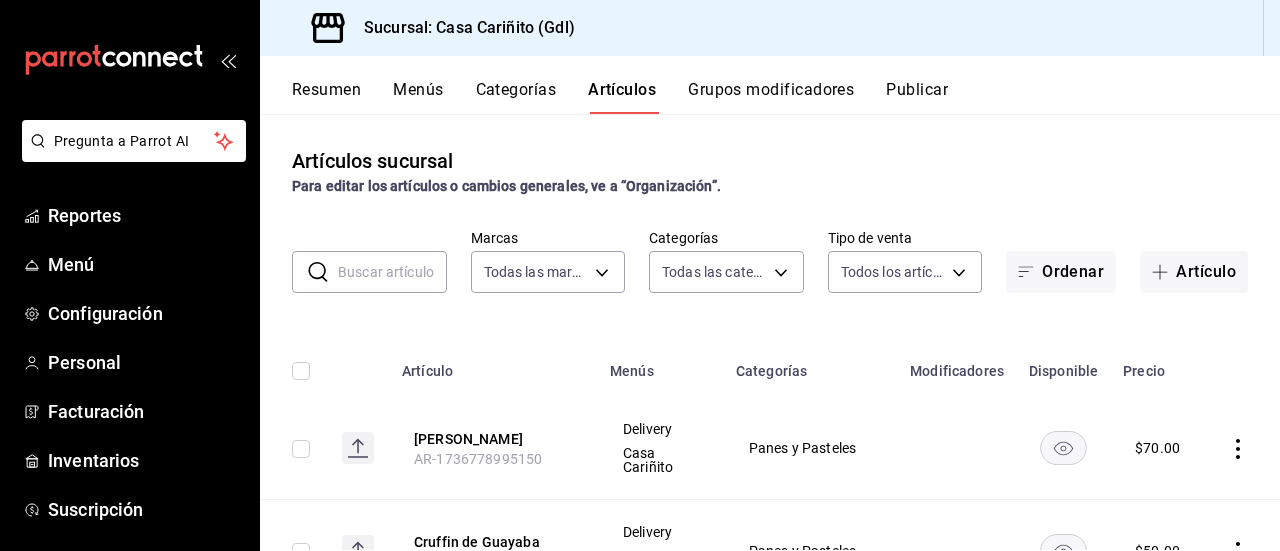 click at bounding box center (392, 272) 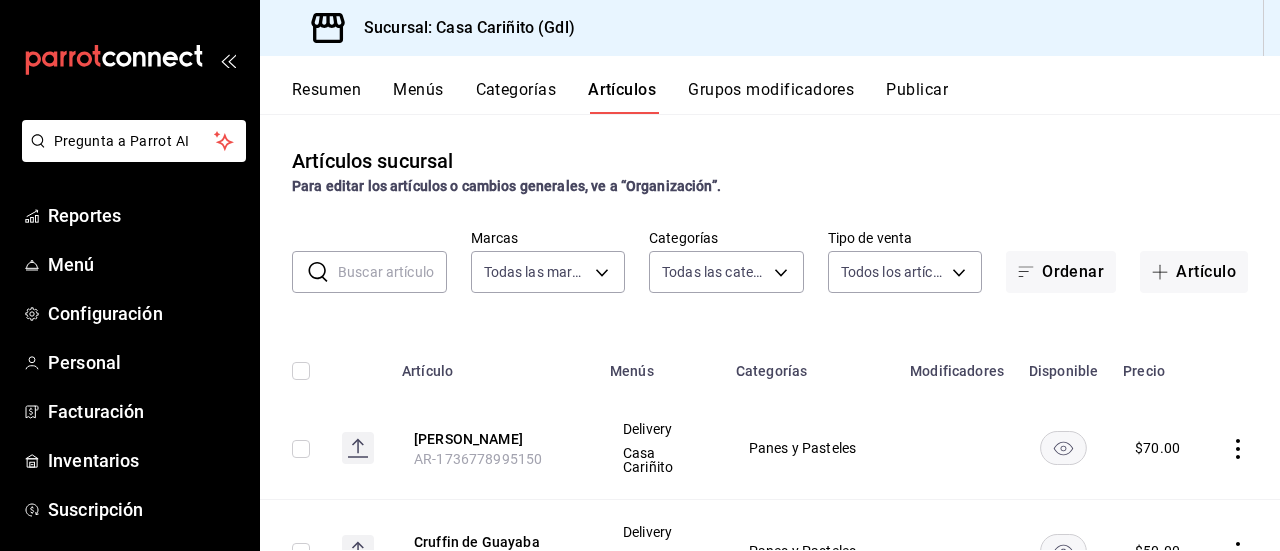 click on "Menús" at bounding box center [418, 97] 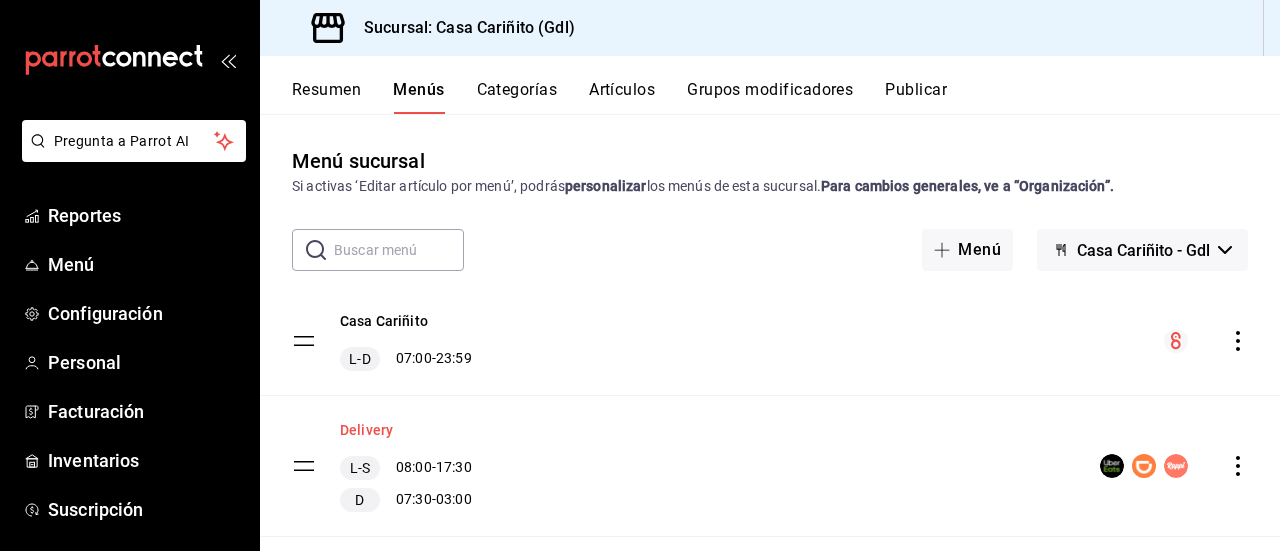 click on "Delivery" at bounding box center [366, 430] 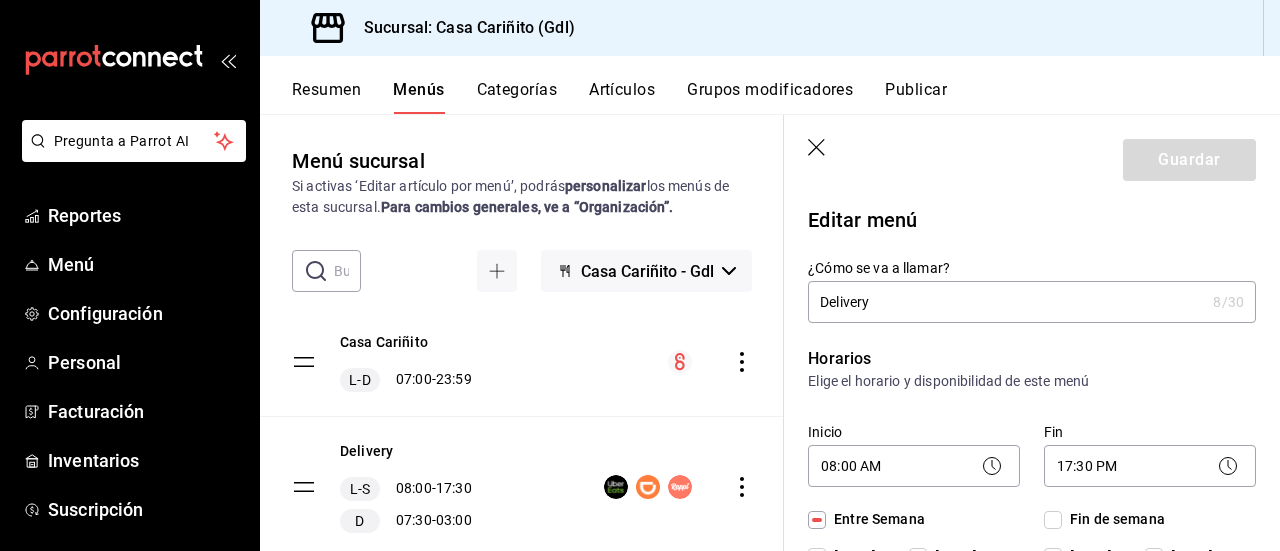 click 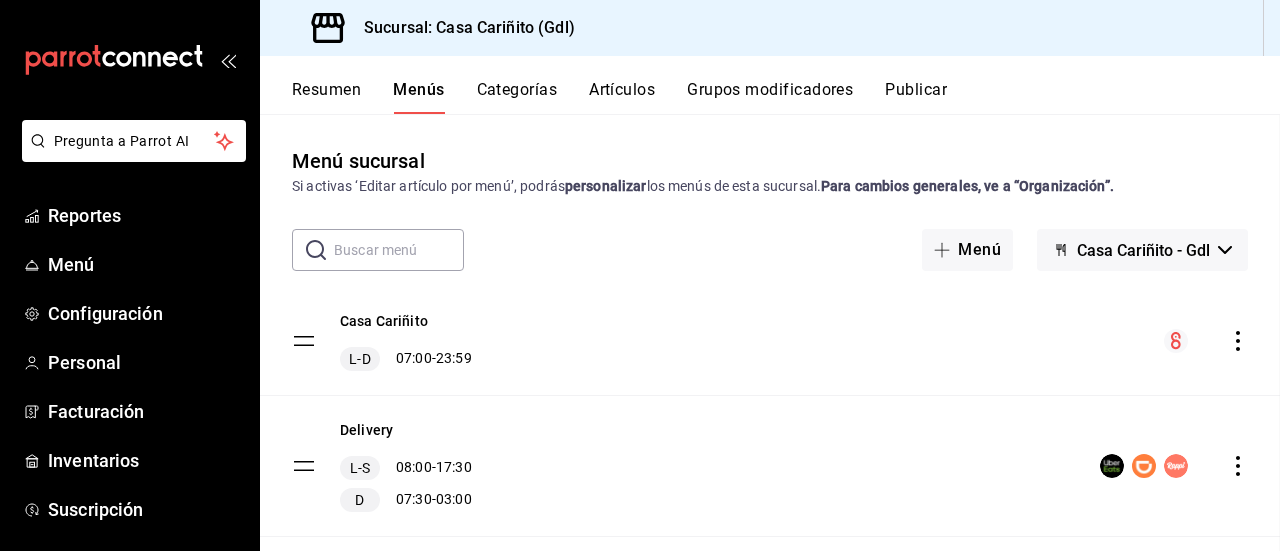 checkbox on "false" 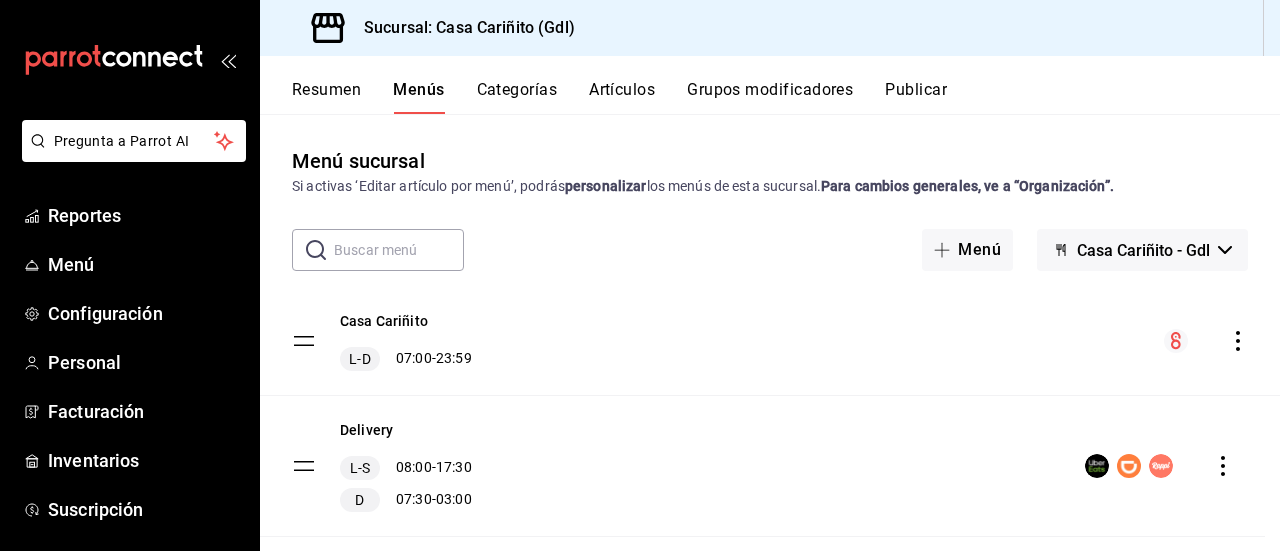 click on "Casa Cariñito L-D 07:00  -  23:59 Delivery L-S 08:00  -  17:30 D 07:30  -  03:00 Personal L-D 00:00  -  23:59" at bounding box center (770, 466) 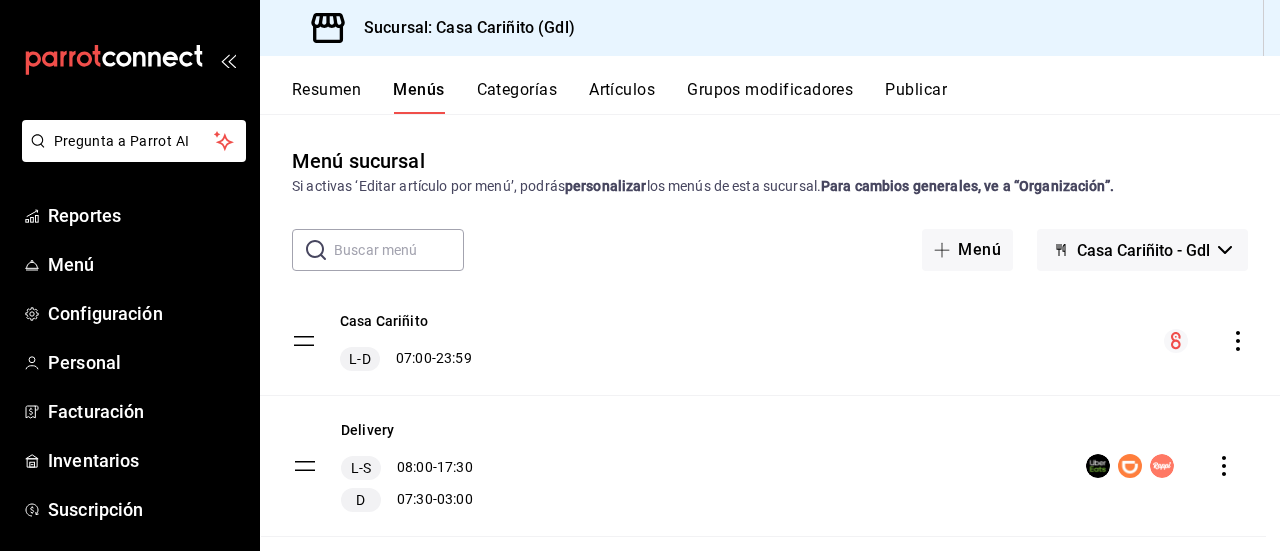 click on "Casa Cariñito L-D 07:00  -  23:59 Delivery L-S 08:00  -  17:30 D 07:30  -  03:00 Personal L-D 00:00  -  23:59" at bounding box center (770, 466) 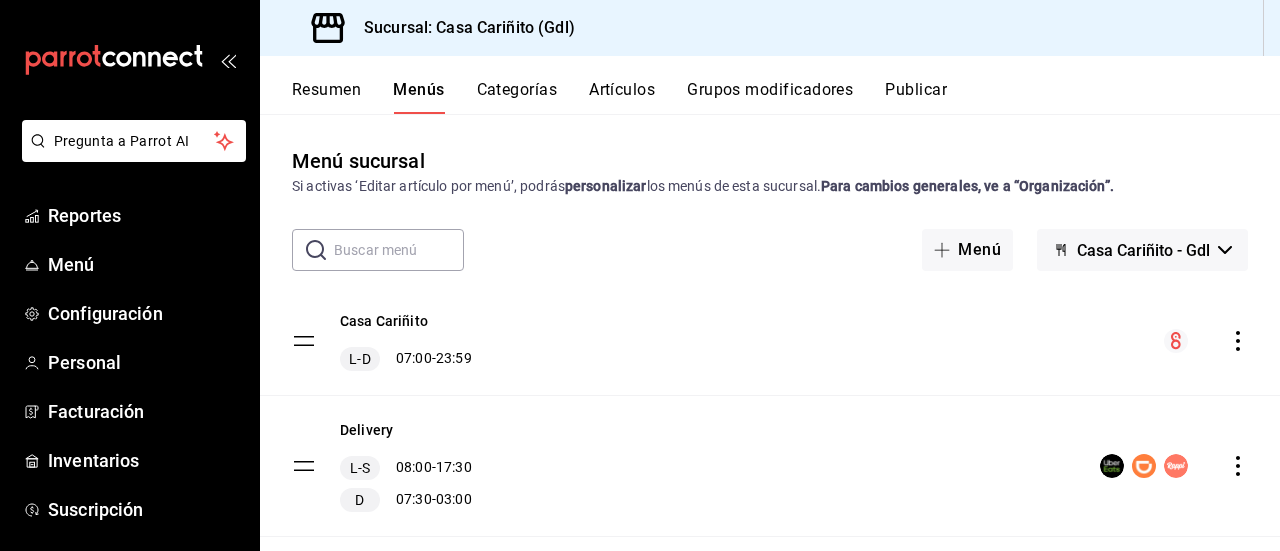 click on "Delivery L-S 08:00  -  17:30 D 07:30  -  03:00" at bounding box center [770, 466] 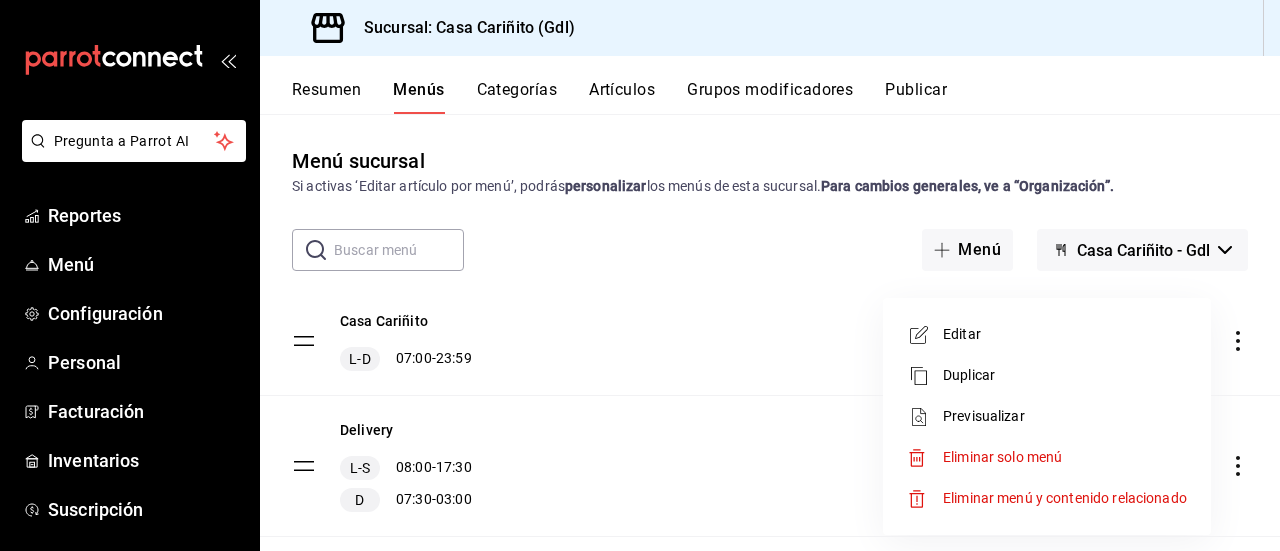 click on "Editar" at bounding box center [1047, 334] 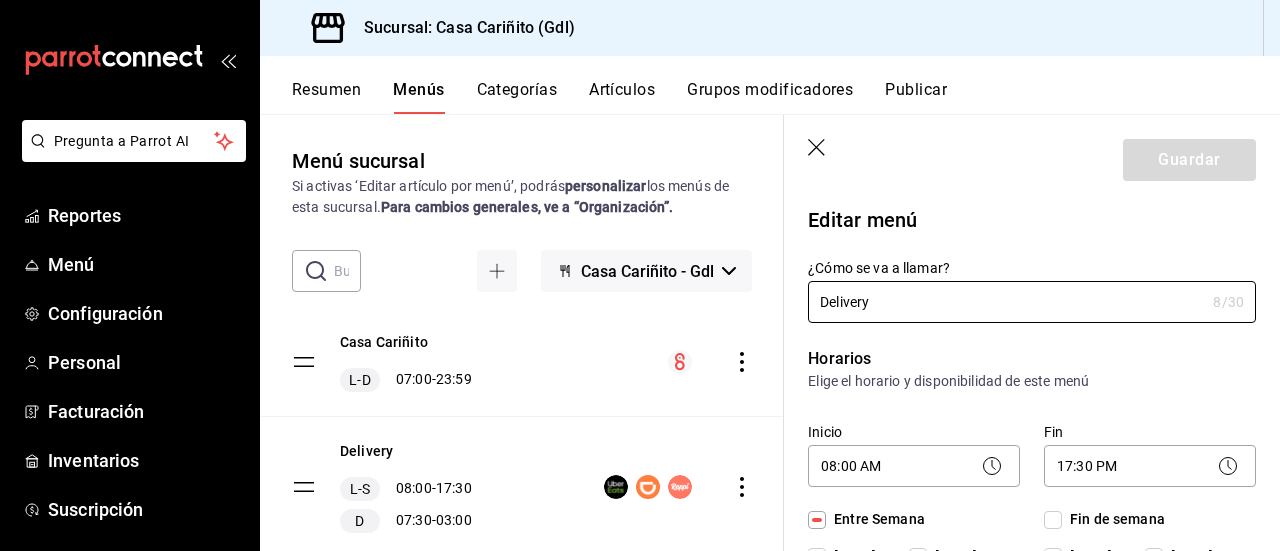drag, startPoint x: 815, startPoint y: 147, endPoint x: 1275, endPoint y: 231, distance: 467.60666 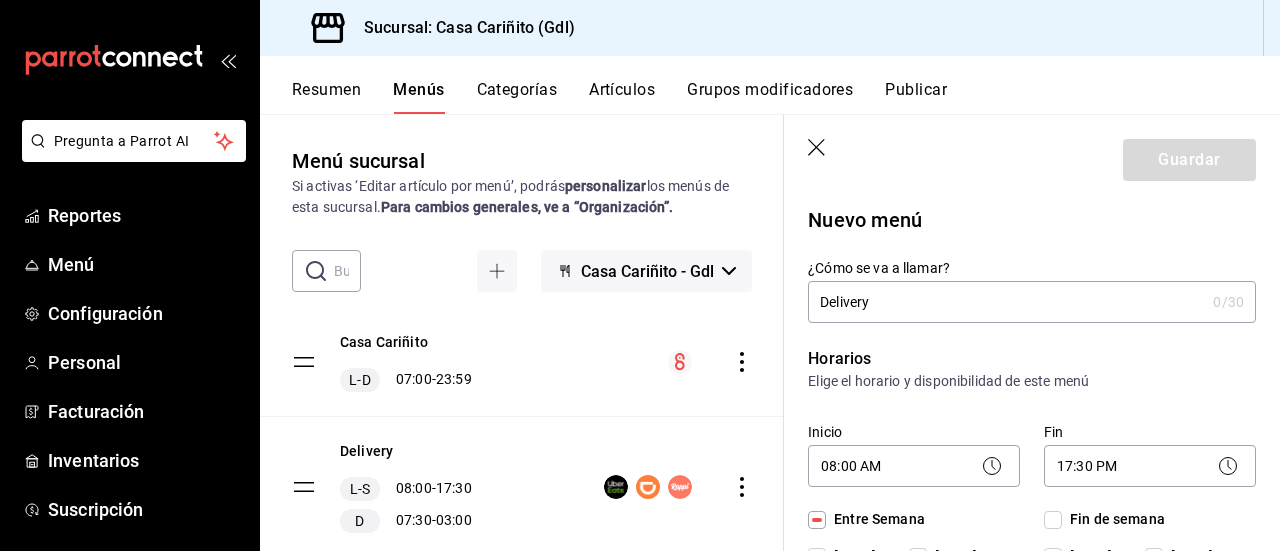 type 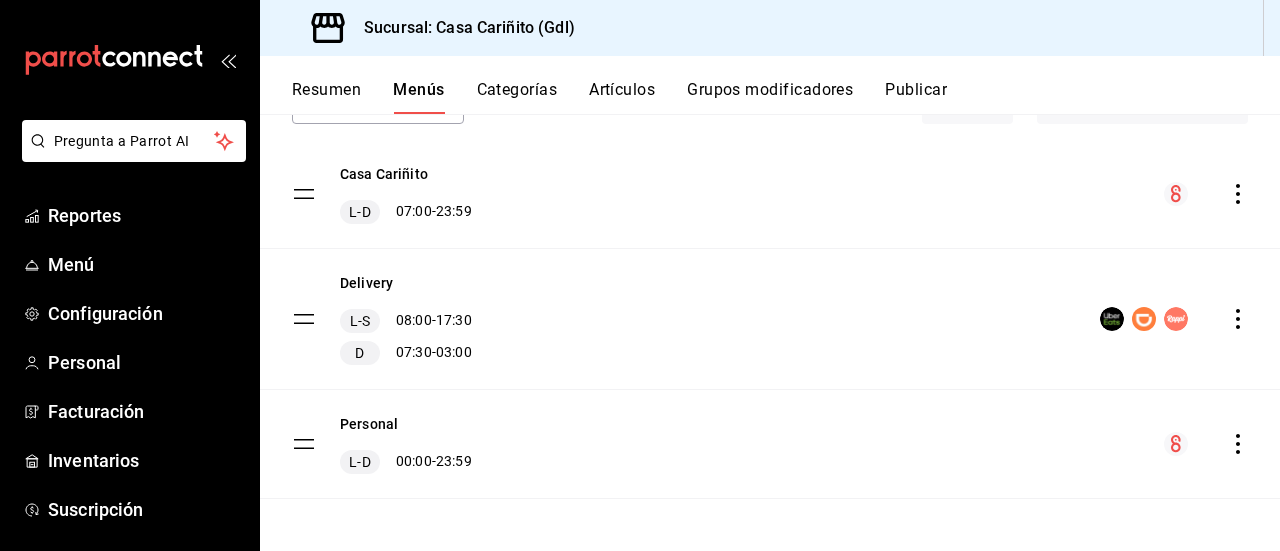 scroll, scrollTop: 150, scrollLeft: 0, axis: vertical 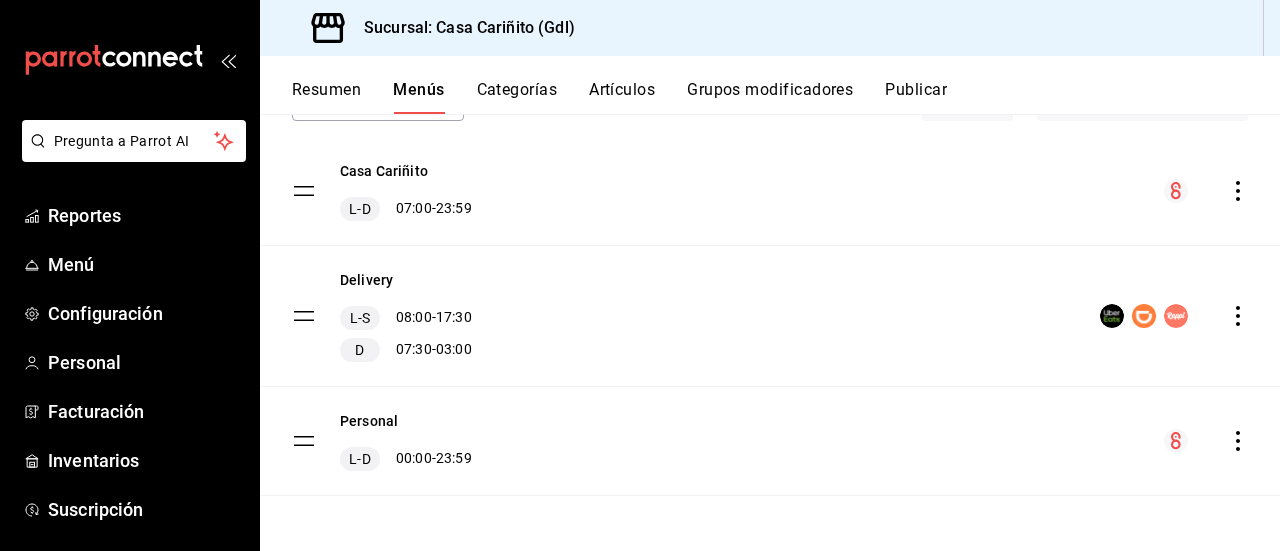 click on "Delivery L-S 08:00  -  17:30 D 07:30  -  03:00" at bounding box center [770, 316] 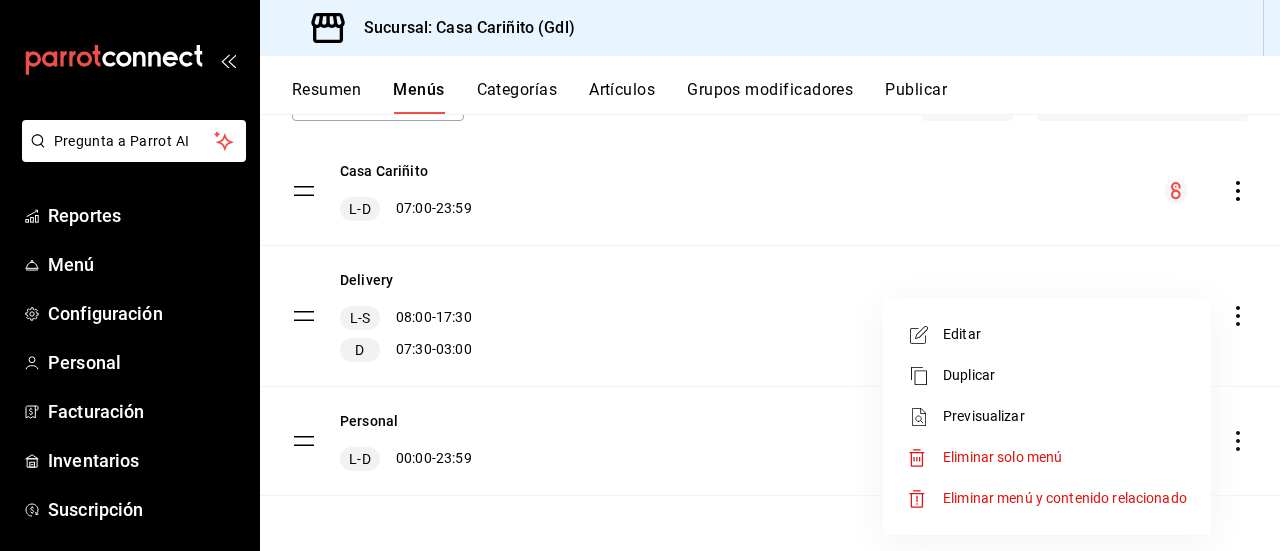 click on "Editar" at bounding box center (1047, 334) 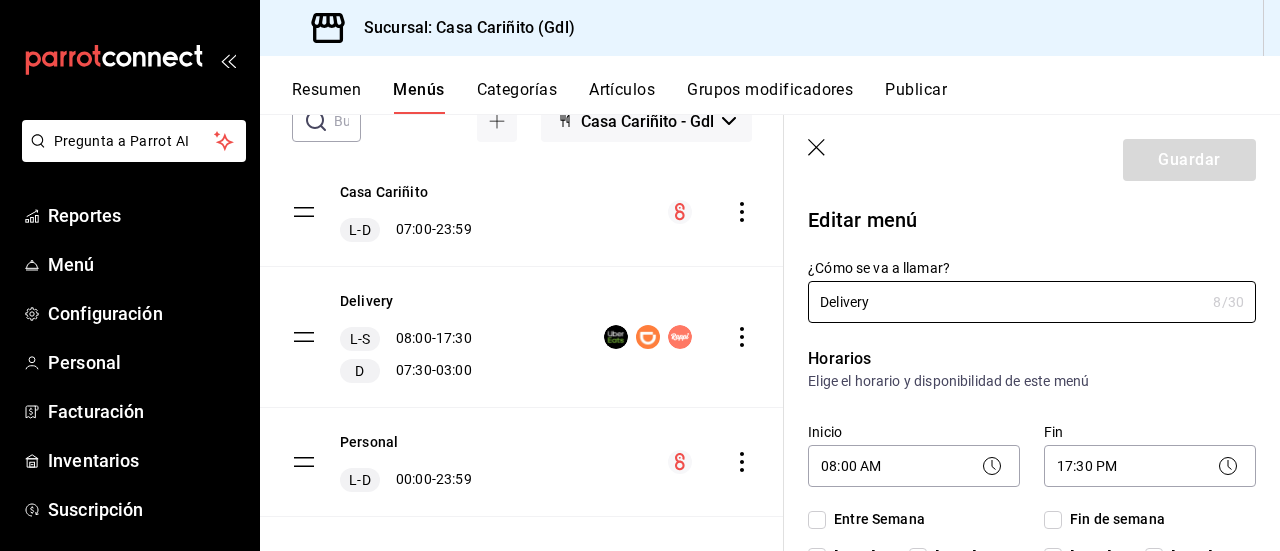 checkbox on "true" 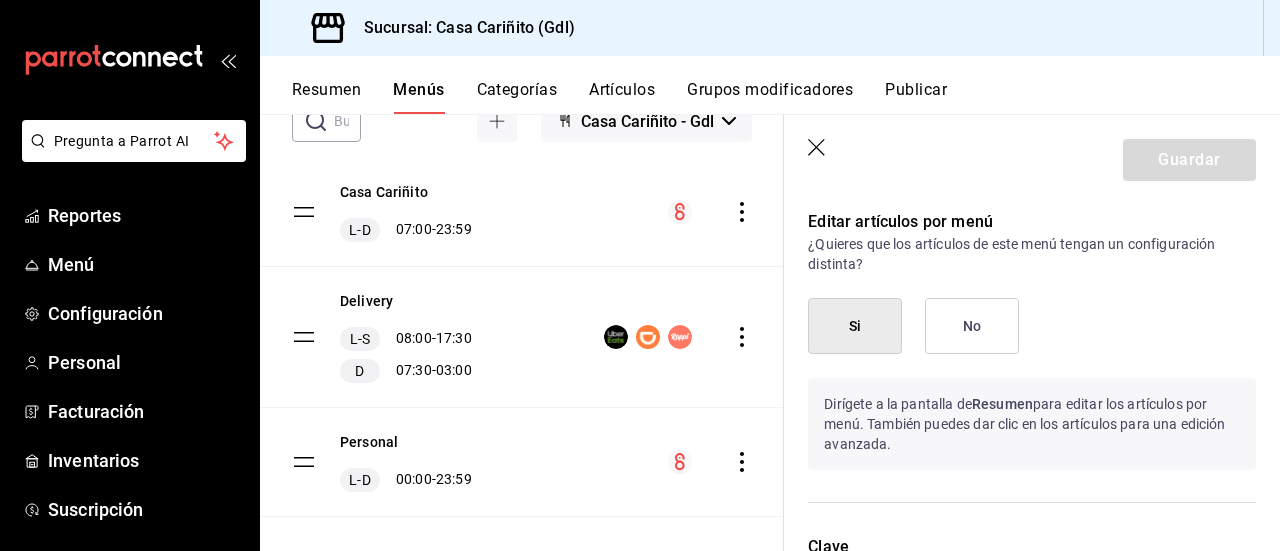 scroll, scrollTop: 2097, scrollLeft: 0, axis: vertical 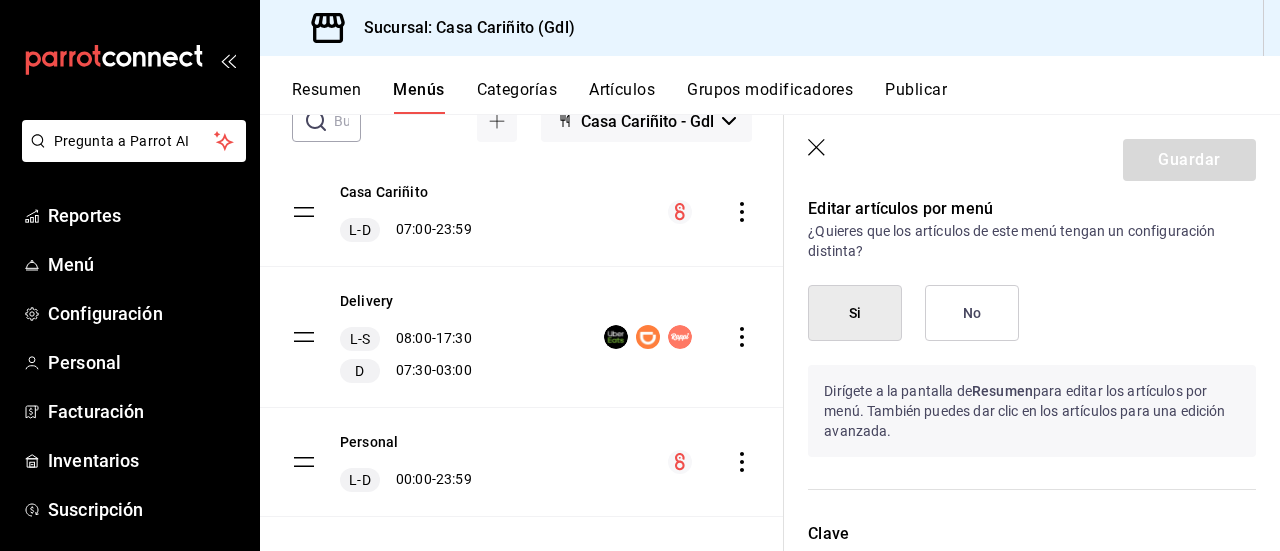 click 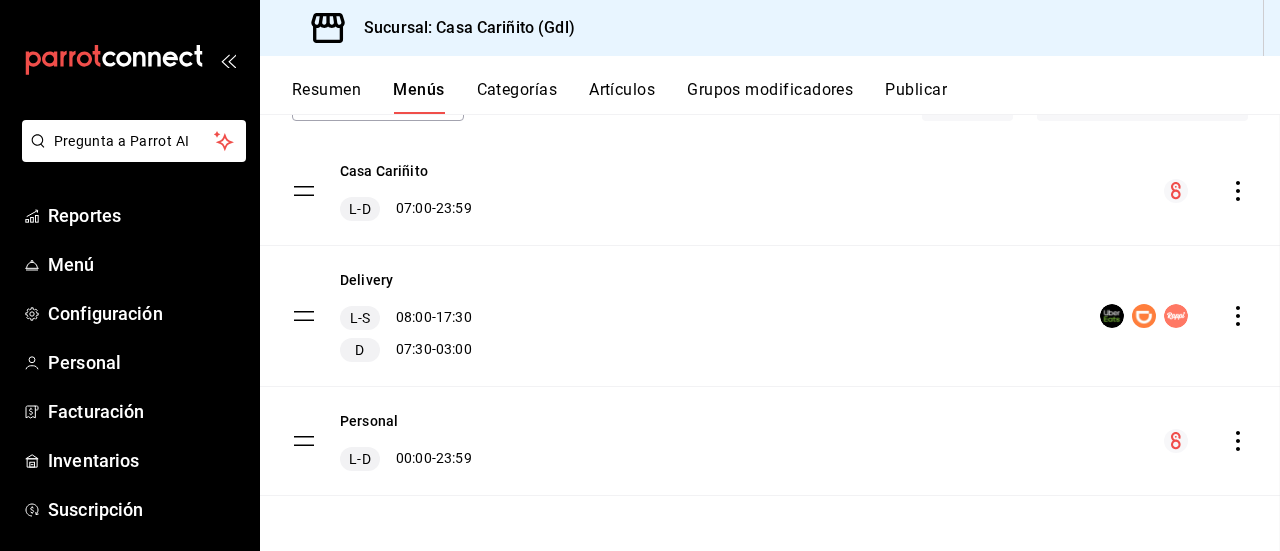 checkbox on "false" 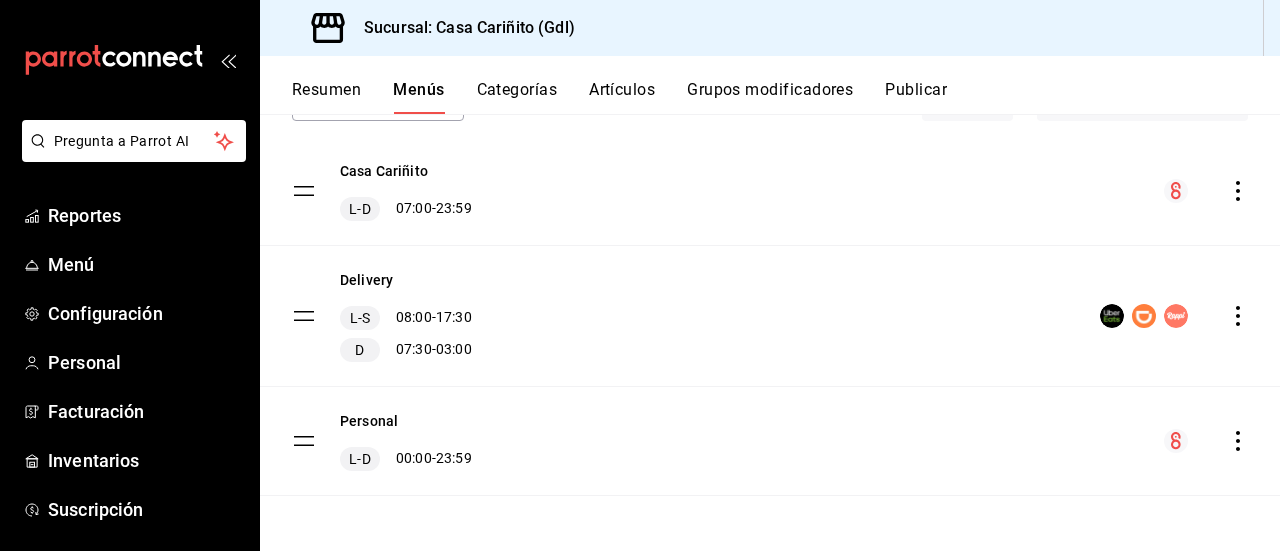 click on "Publicar" at bounding box center [916, 97] 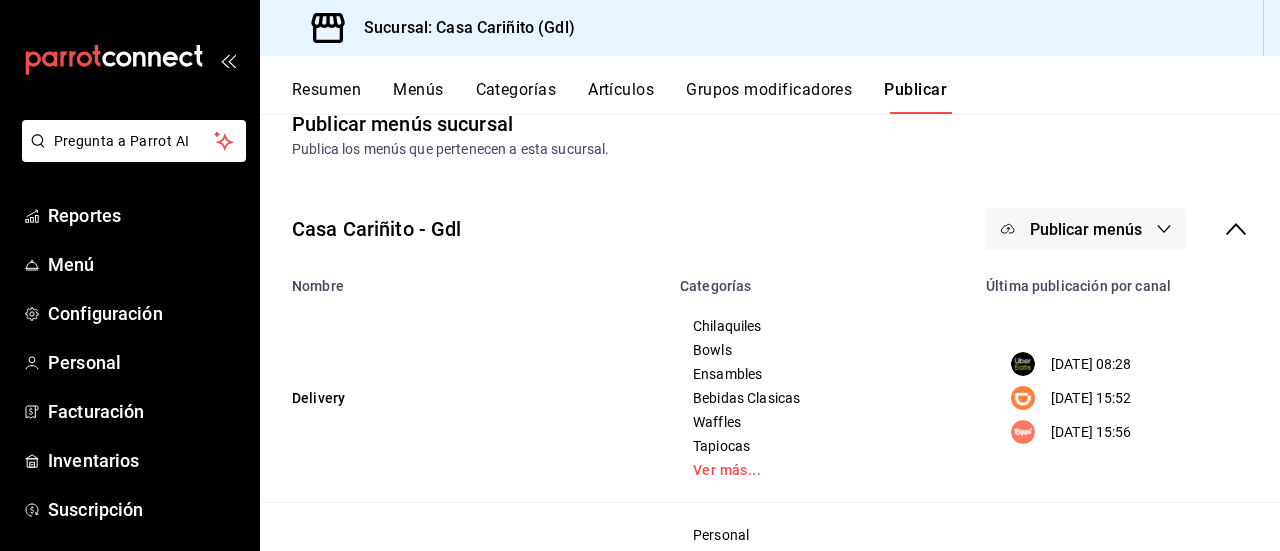 scroll, scrollTop: 0, scrollLeft: 0, axis: both 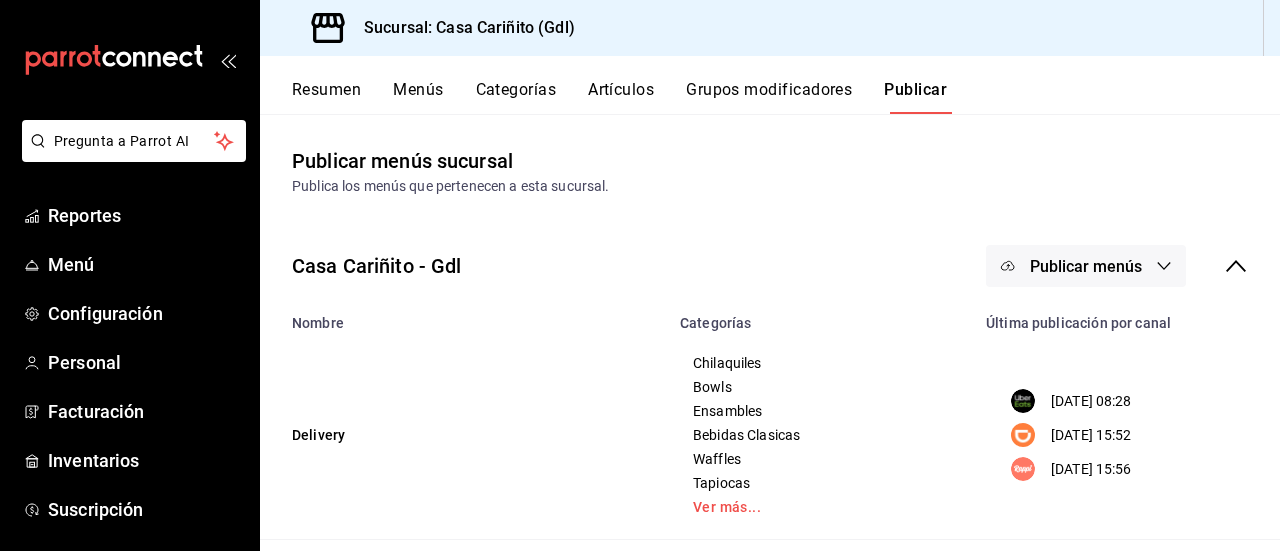 click on "Chilaquiles Bowls Ensambles Bebidas Clasicas Waffles Tapiocas Ver más..." at bounding box center (821, 435) 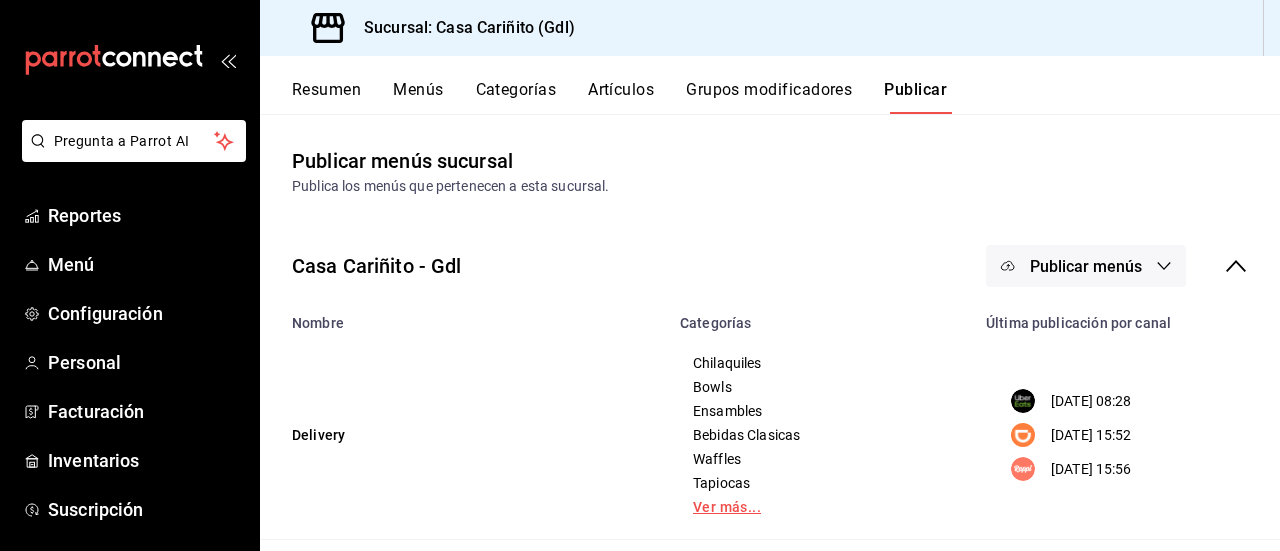 click on "Ver más..." at bounding box center [821, 507] 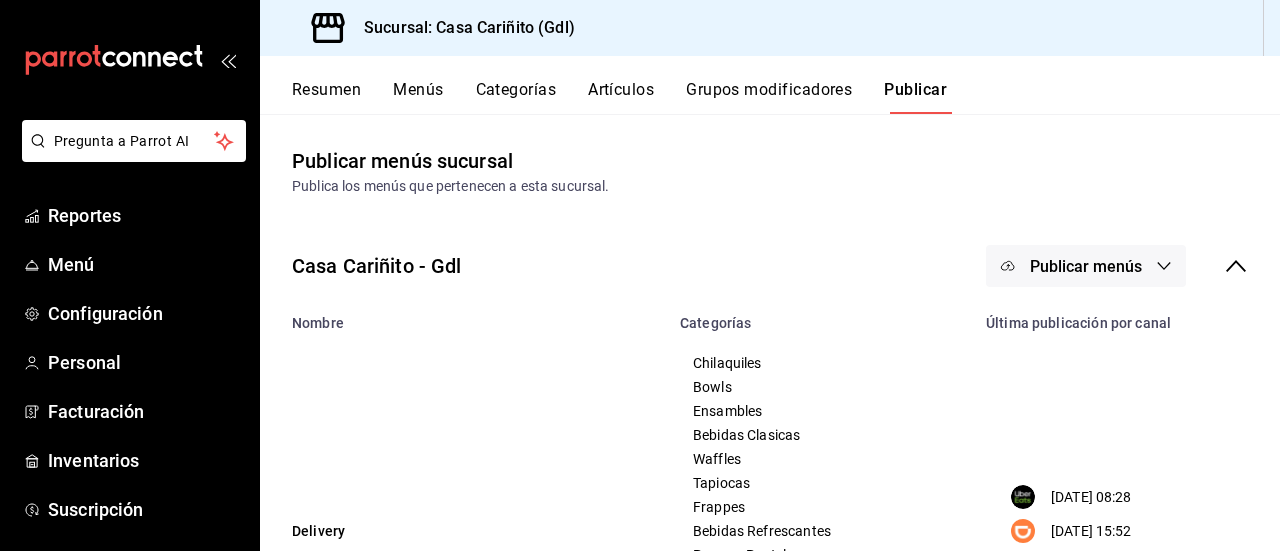 drag, startPoint x: 317, startPoint y: 317, endPoint x: 329, endPoint y: 363, distance: 47.539455 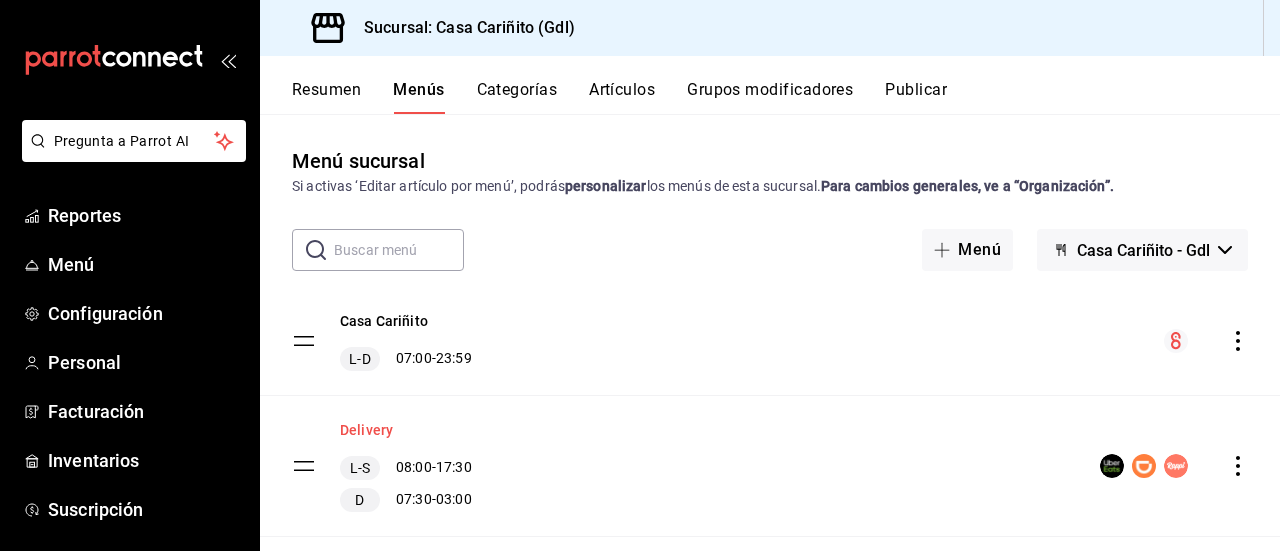 click on "Delivery" at bounding box center [366, 430] 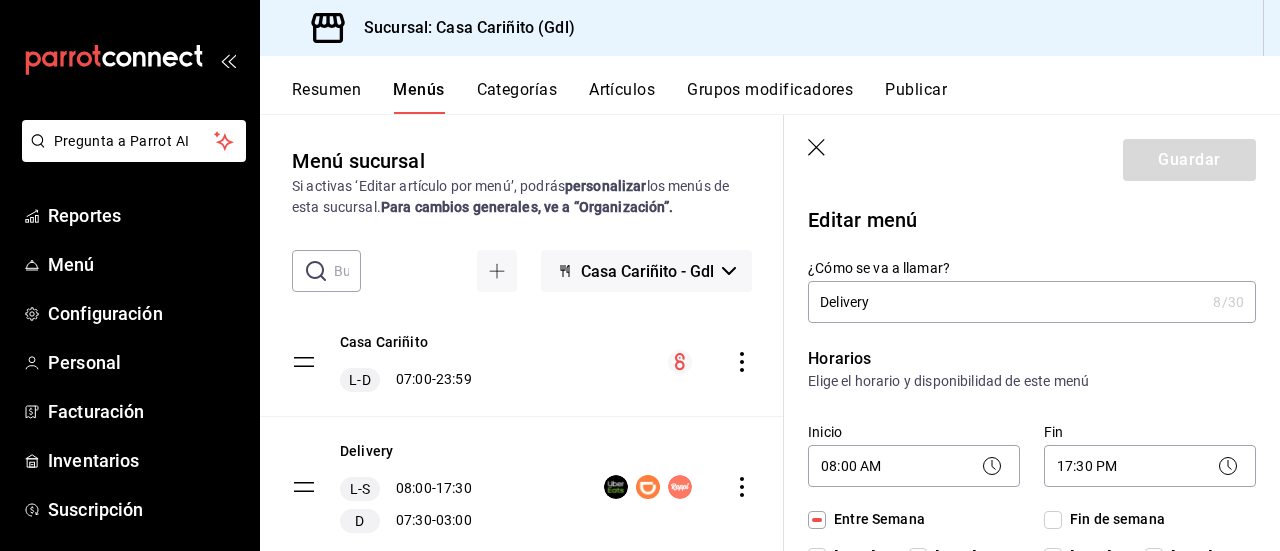 click 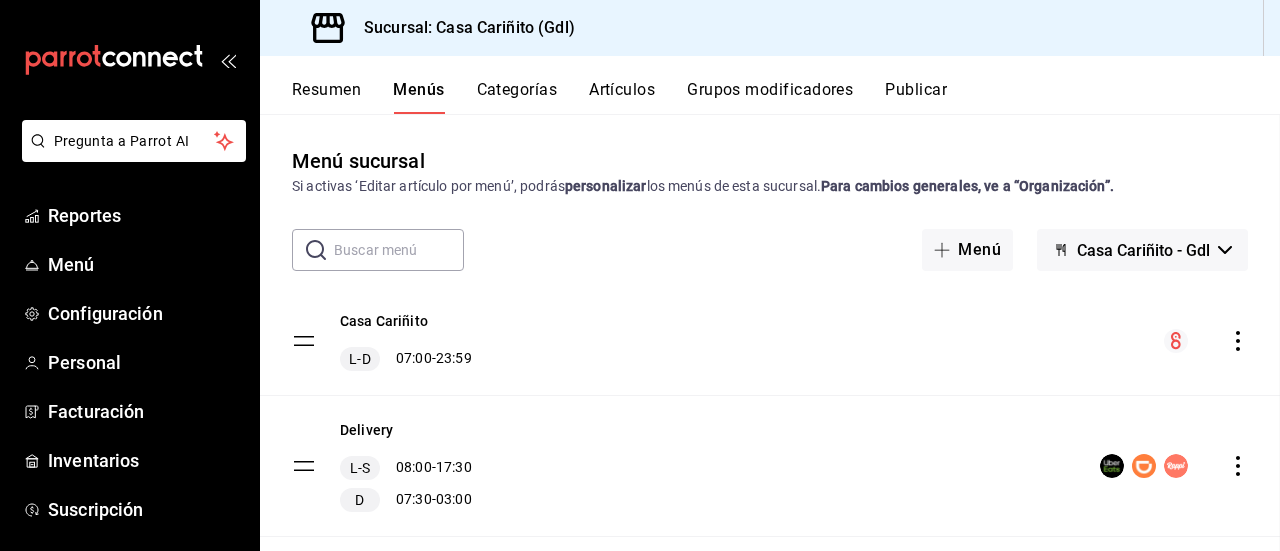 checkbox on "false" 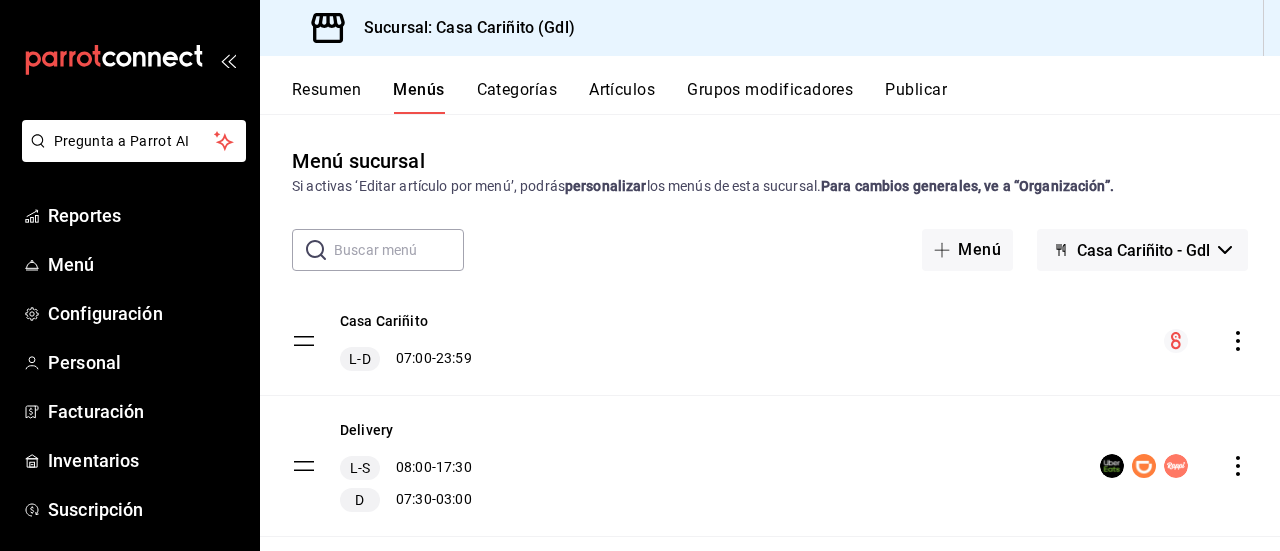 click on "Resumen" at bounding box center [326, 97] 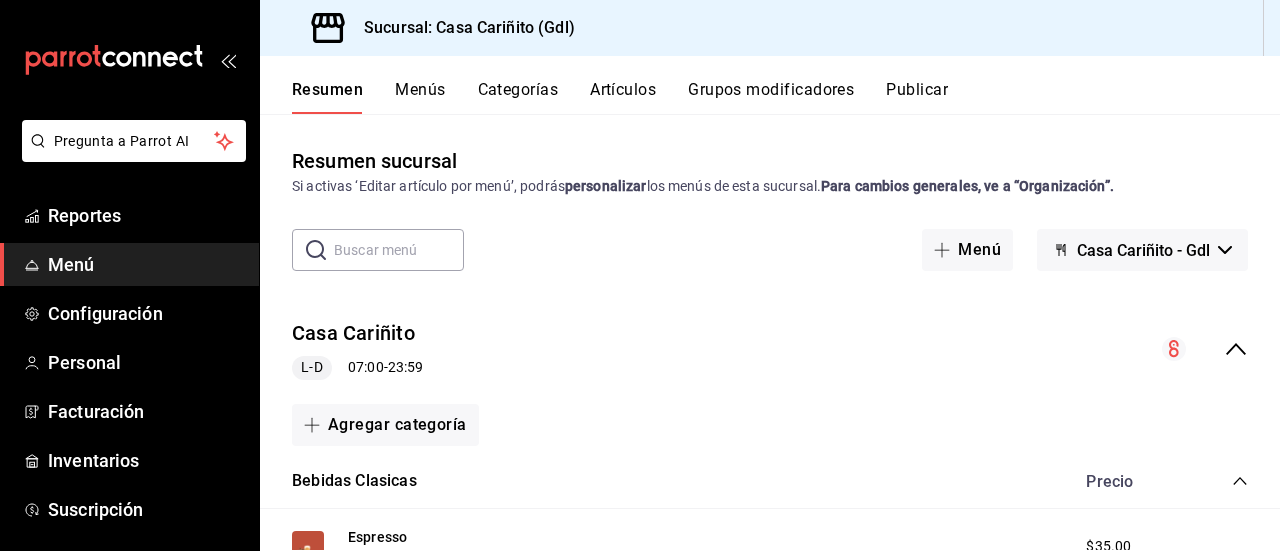 click on "Casa Cariñito L-D 07:00  -  23:59" at bounding box center (770, 349) 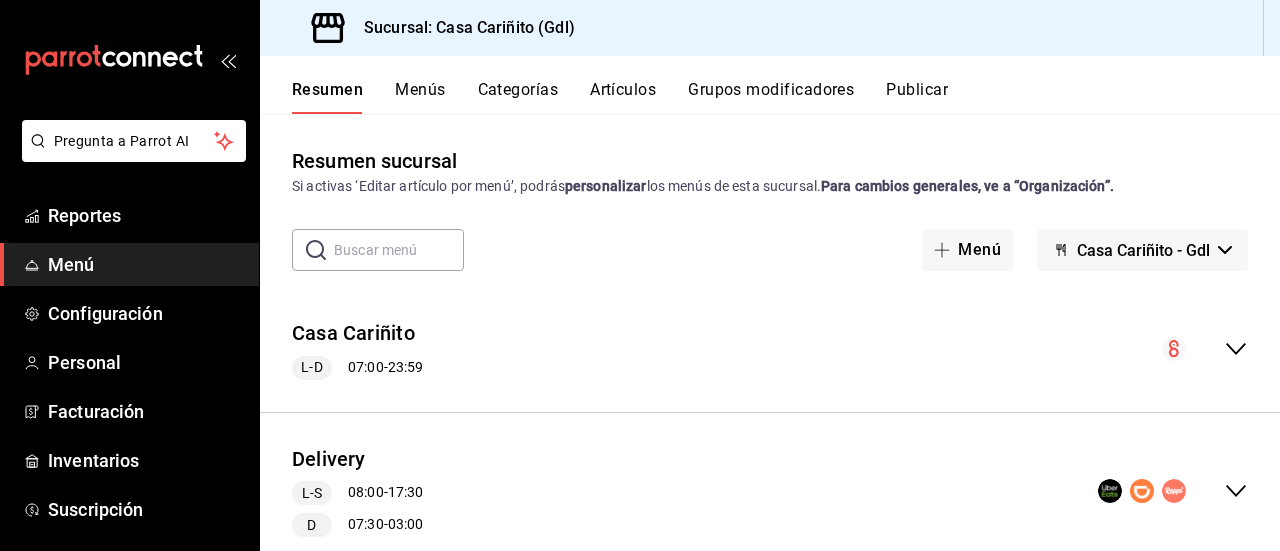 scroll, scrollTop: 40, scrollLeft: 0, axis: vertical 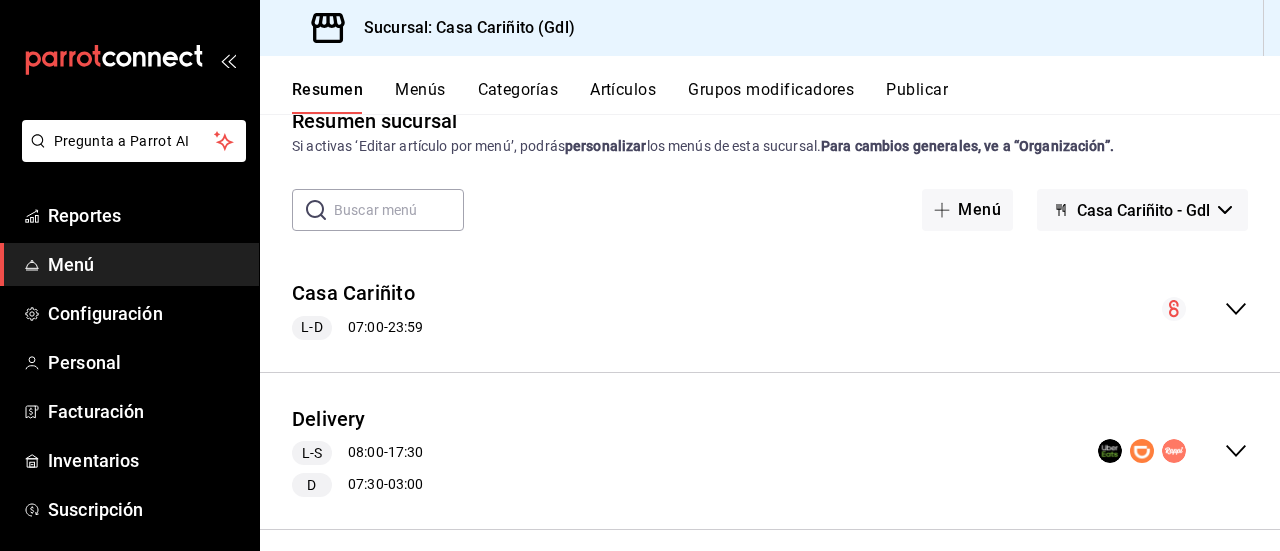 click 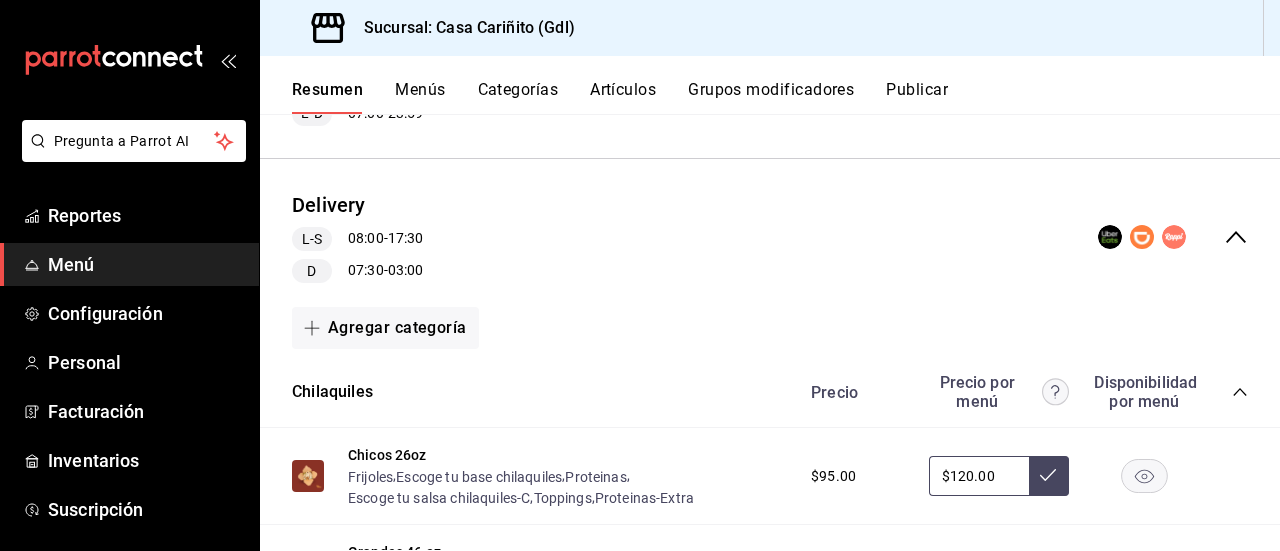 scroll, scrollTop: 297, scrollLeft: 0, axis: vertical 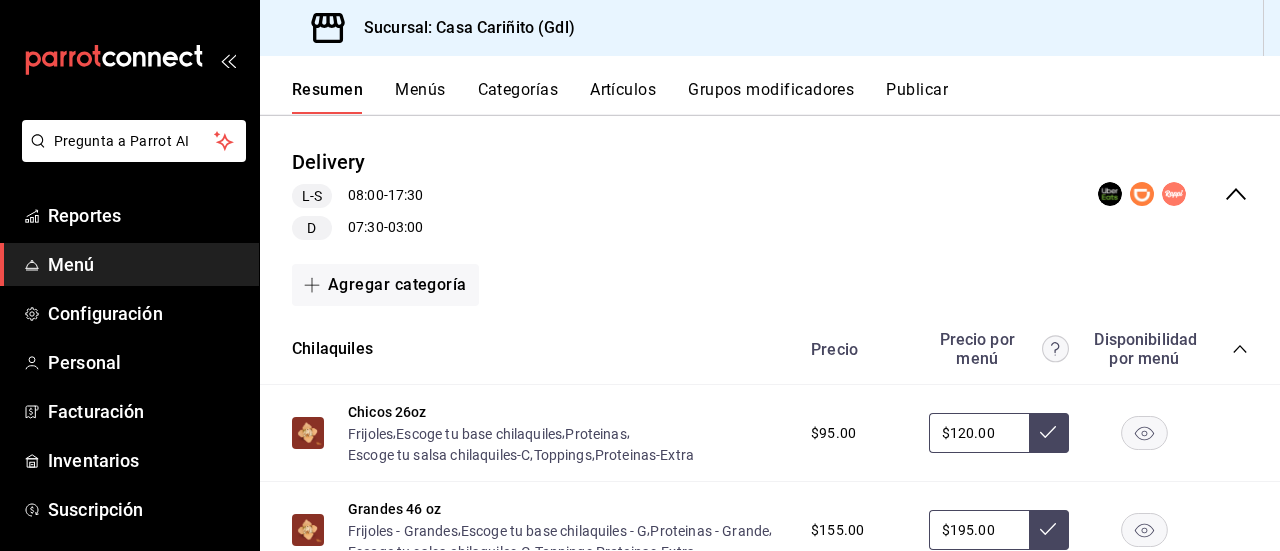 click on "Delivery L-S 08:00  -  17:30 D 07:30  -  03:00" at bounding box center (770, 194) 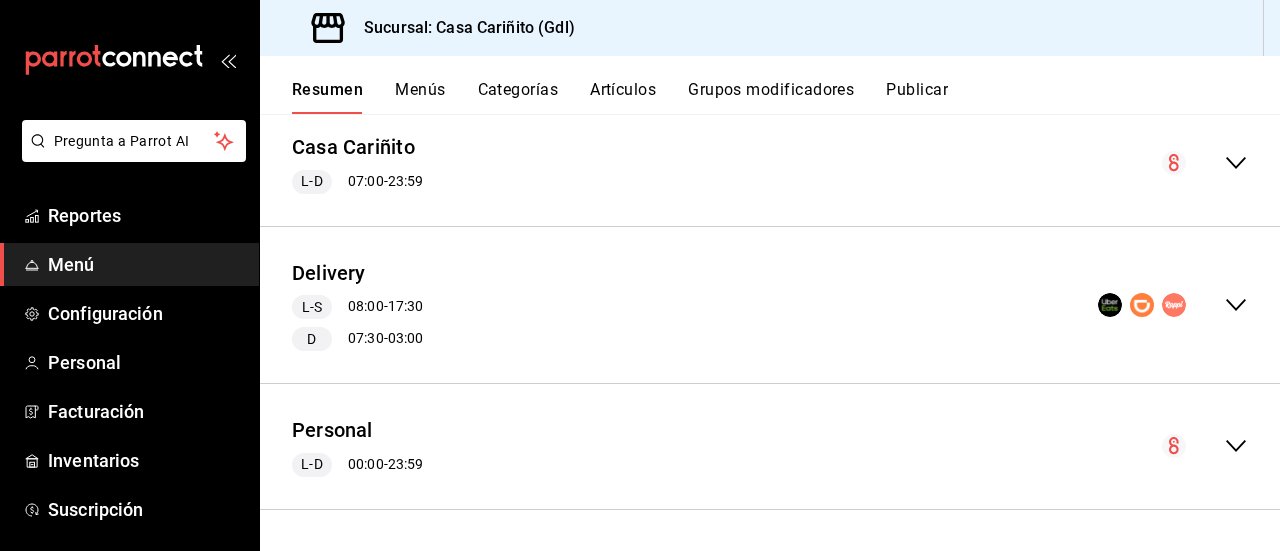 scroll, scrollTop: 184, scrollLeft: 0, axis: vertical 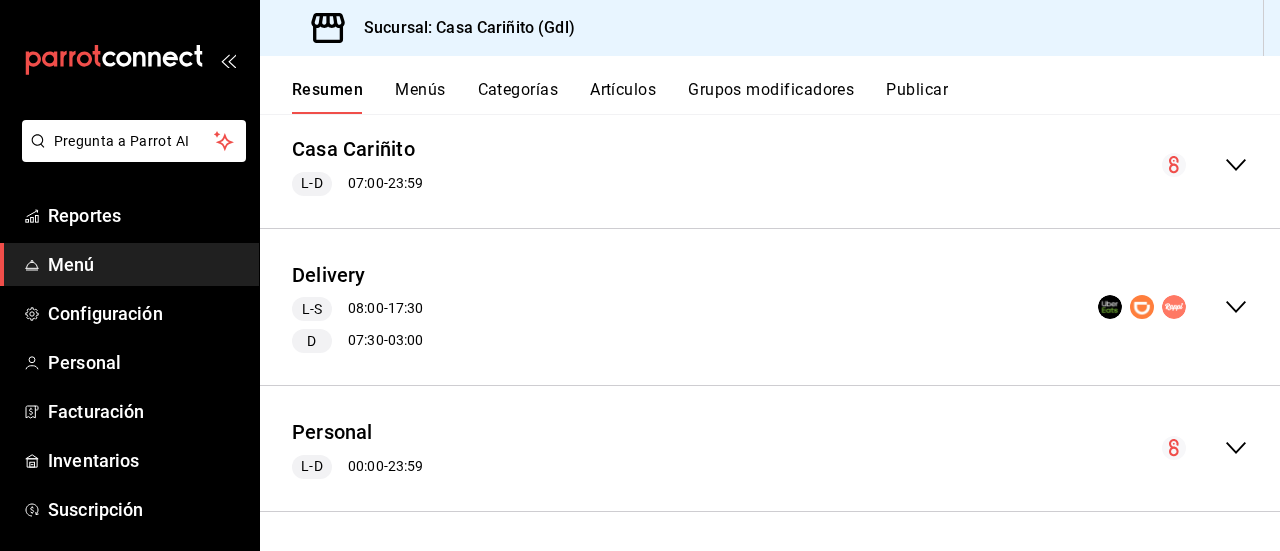click 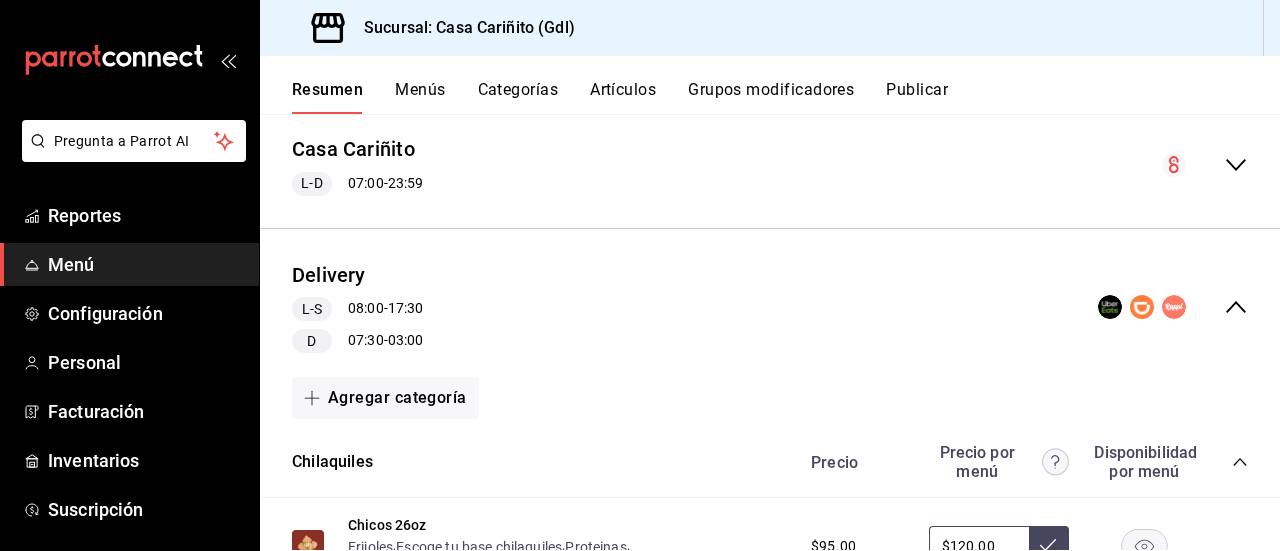 scroll, scrollTop: 297, scrollLeft: 0, axis: vertical 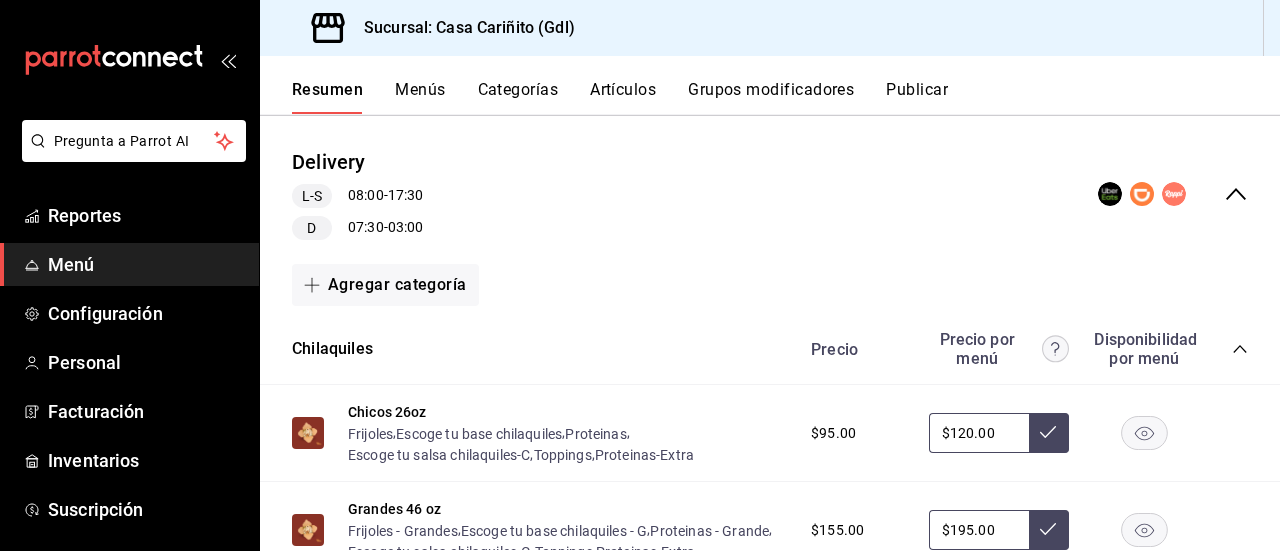 click on "Delivery L-S 08:00  -  17:30 D 07:30  -  03:00" at bounding box center [770, 194] 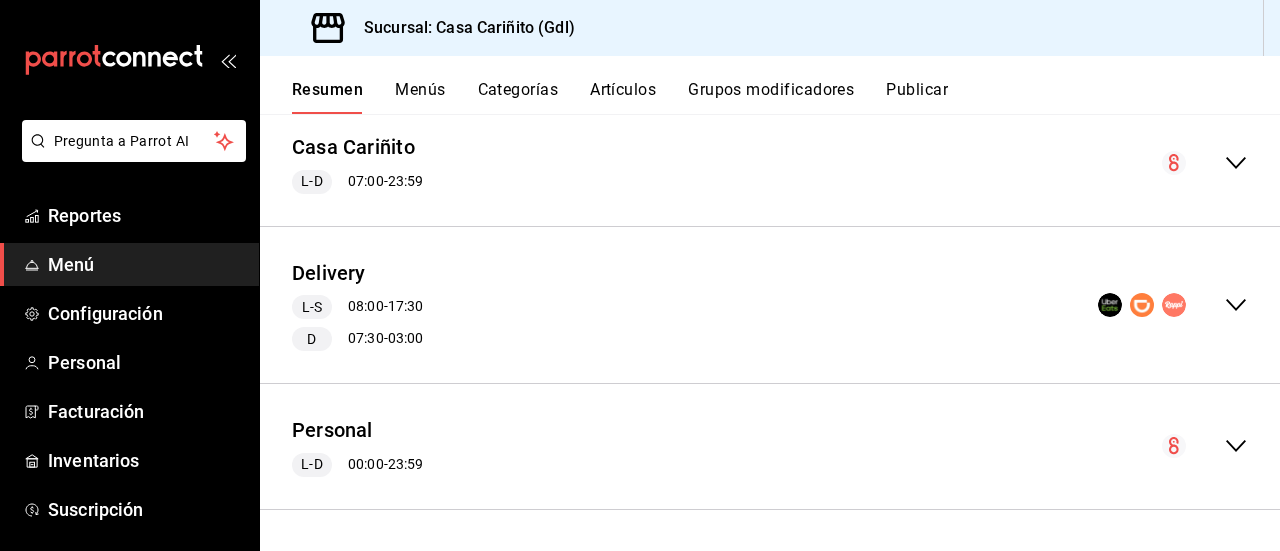 scroll, scrollTop: 184, scrollLeft: 0, axis: vertical 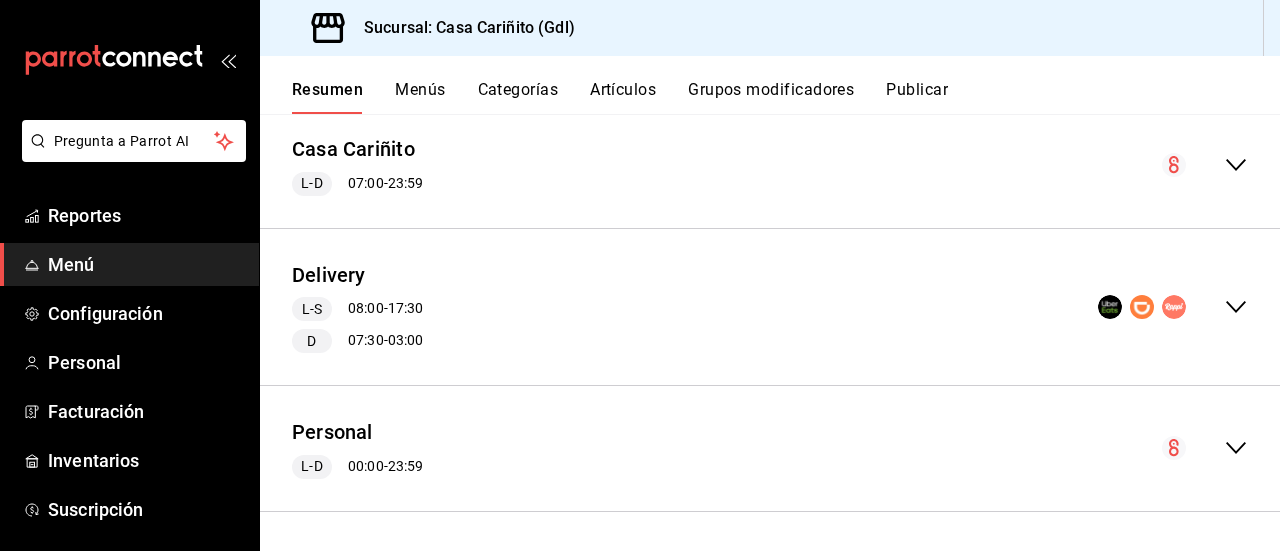 click on "Delivery L-S 08:00  -  17:30 D 07:30  -  03:00" at bounding box center (770, 307) 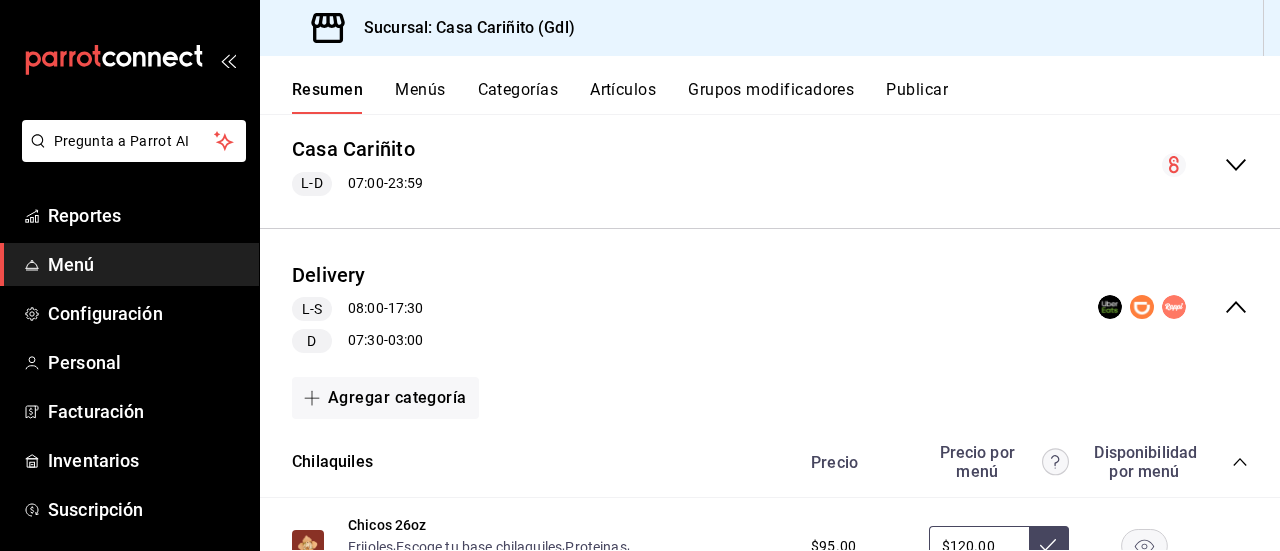 scroll, scrollTop: 298, scrollLeft: 0, axis: vertical 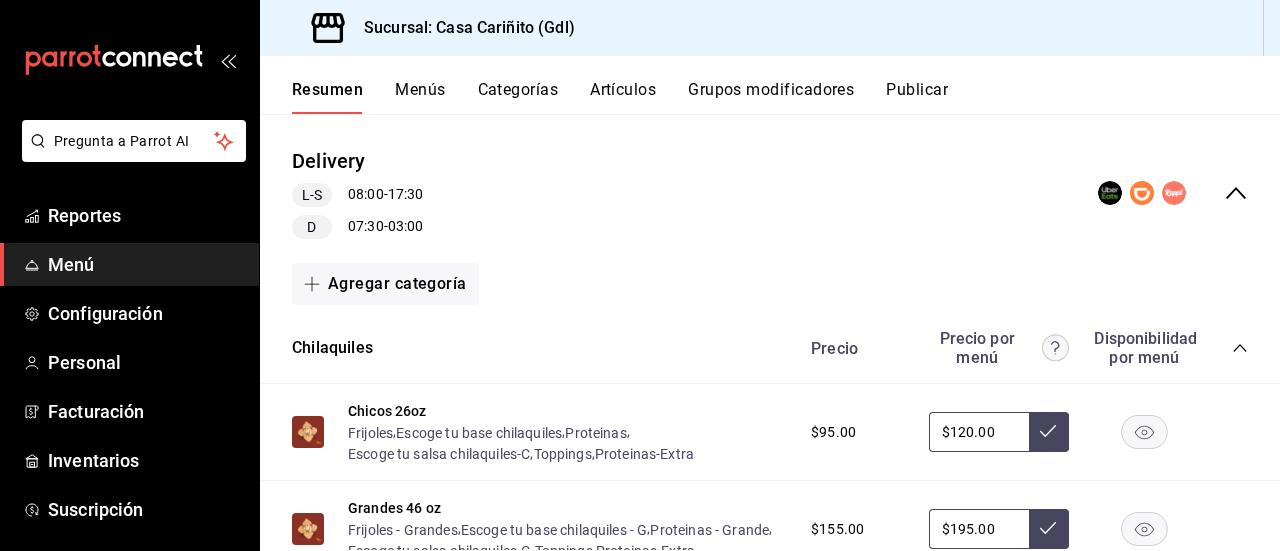 click 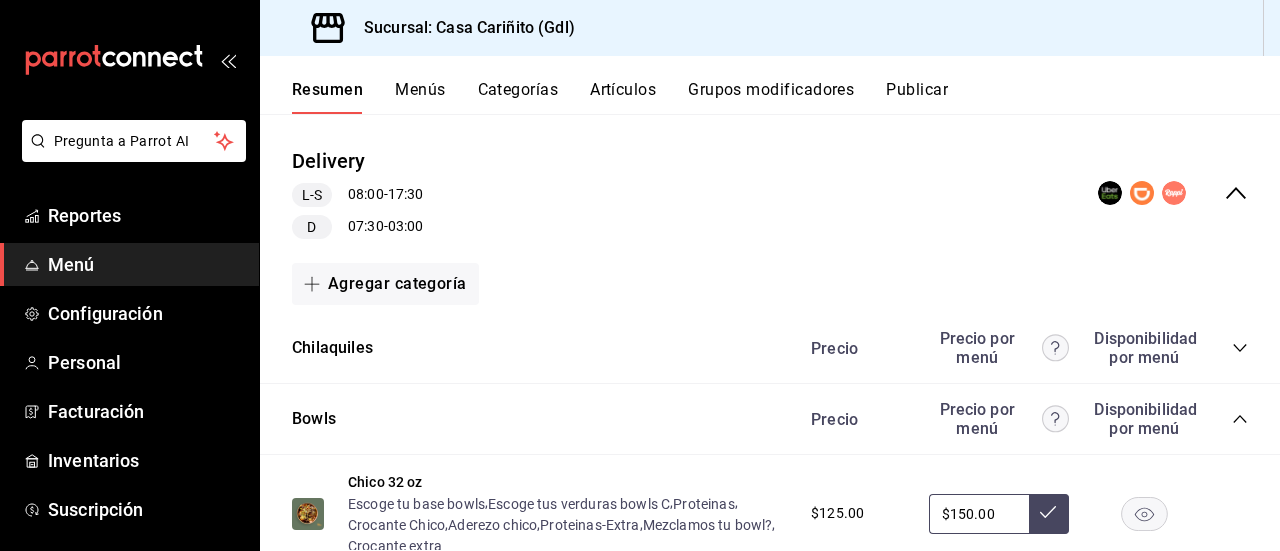 click 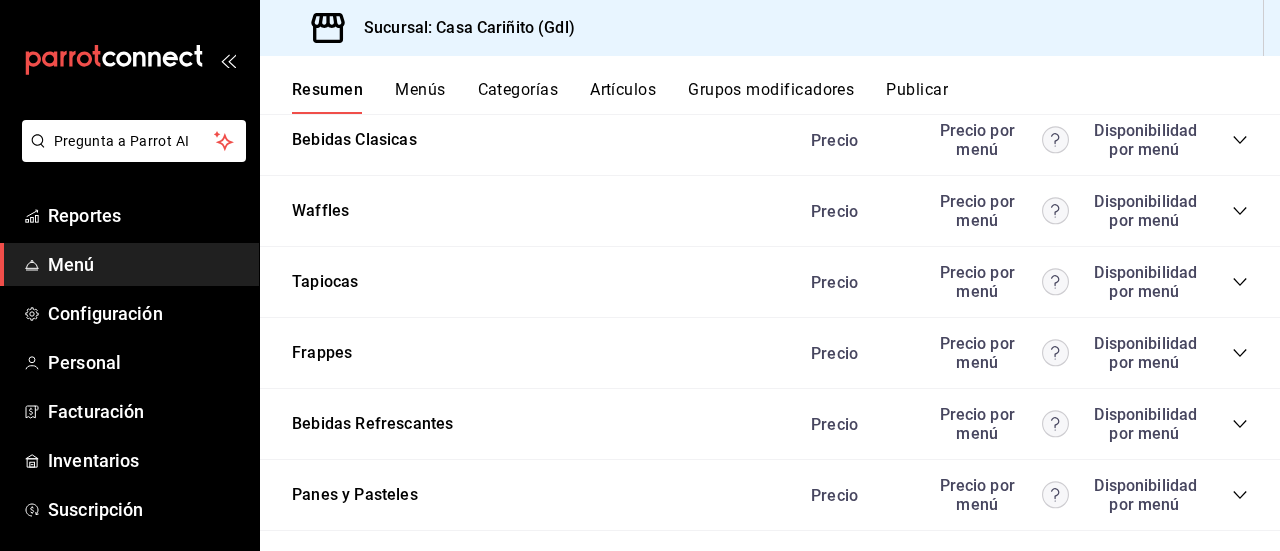 scroll, scrollTop: 736, scrollLeft: 0, axis: vertical 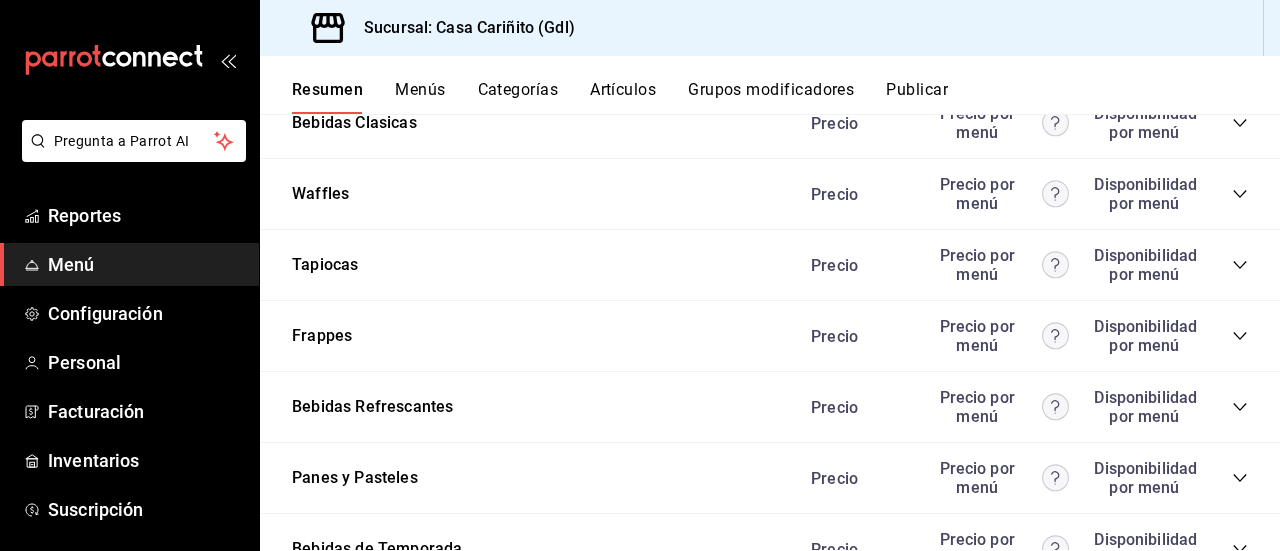 click 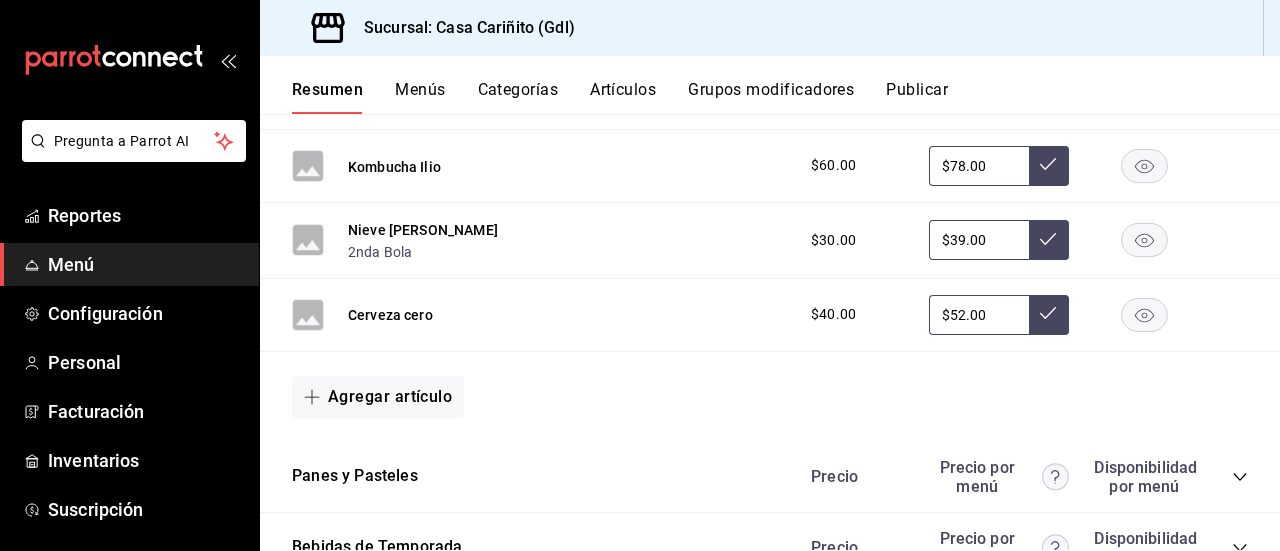 scroll, scrollTop: 1791, scrollLeft: 0, axis: vertical 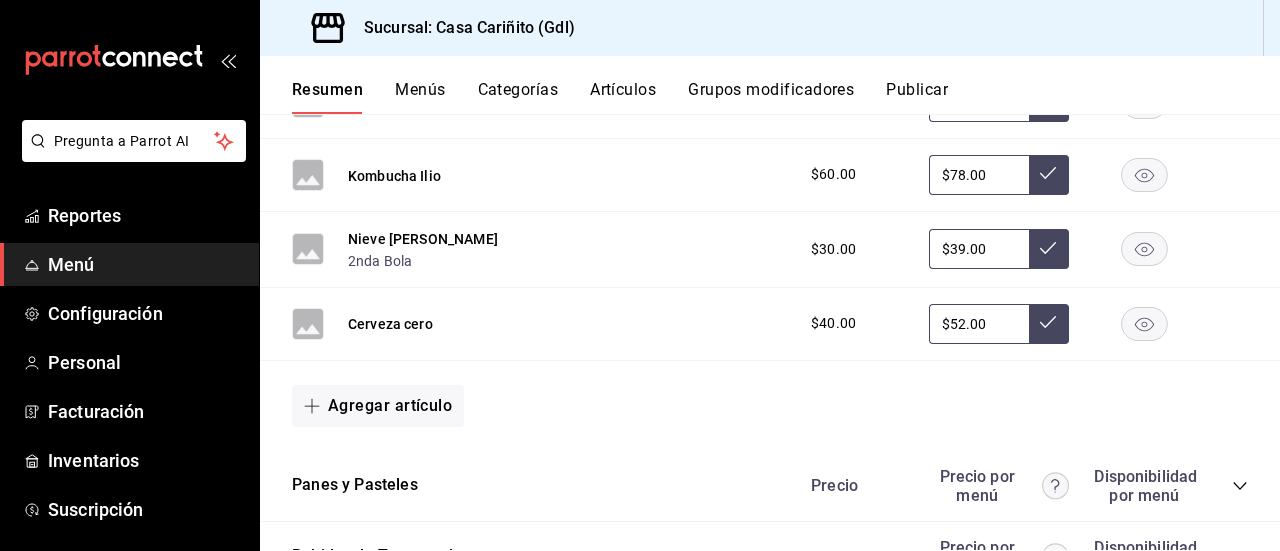 click 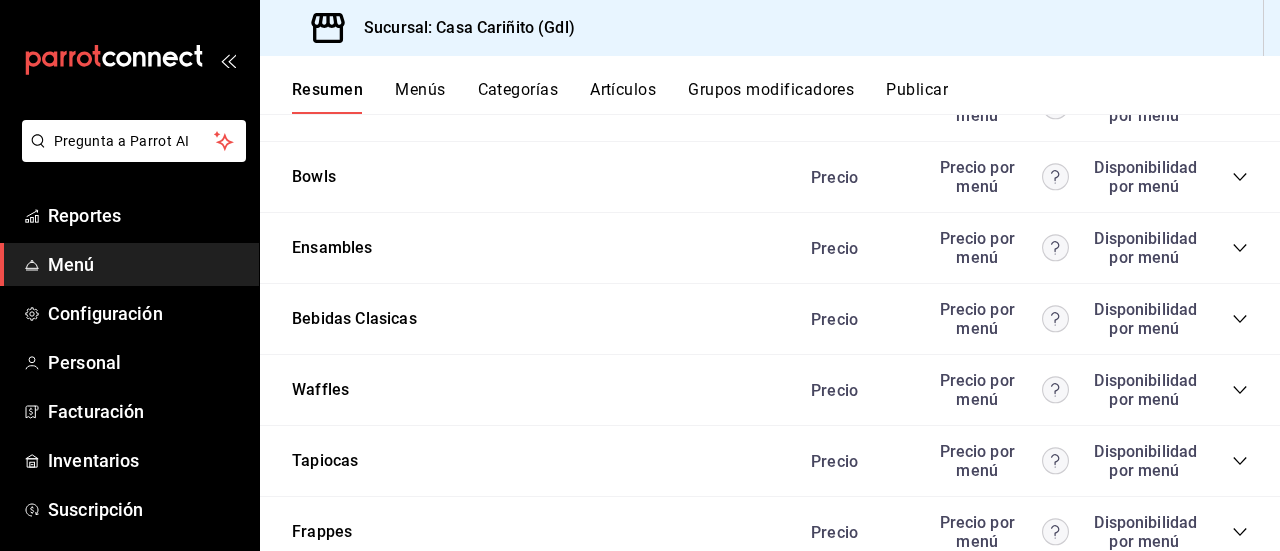 scroll, scrollTop: 418, scrollLeft: 0, axis: vertical 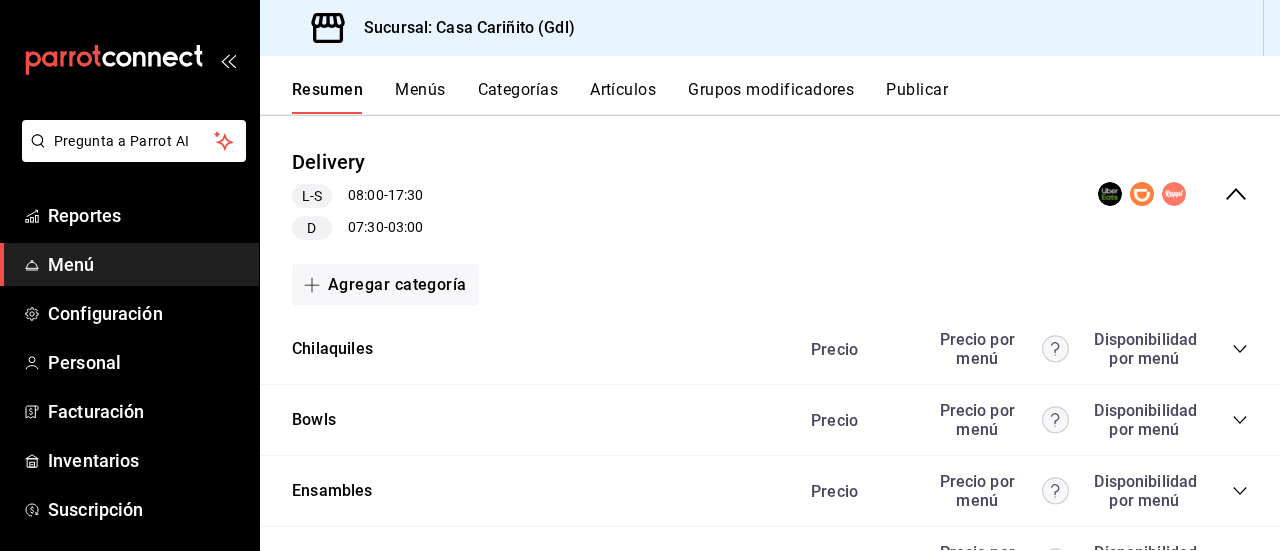 click on "Agregar categoría" at bounding box center (385, 285) 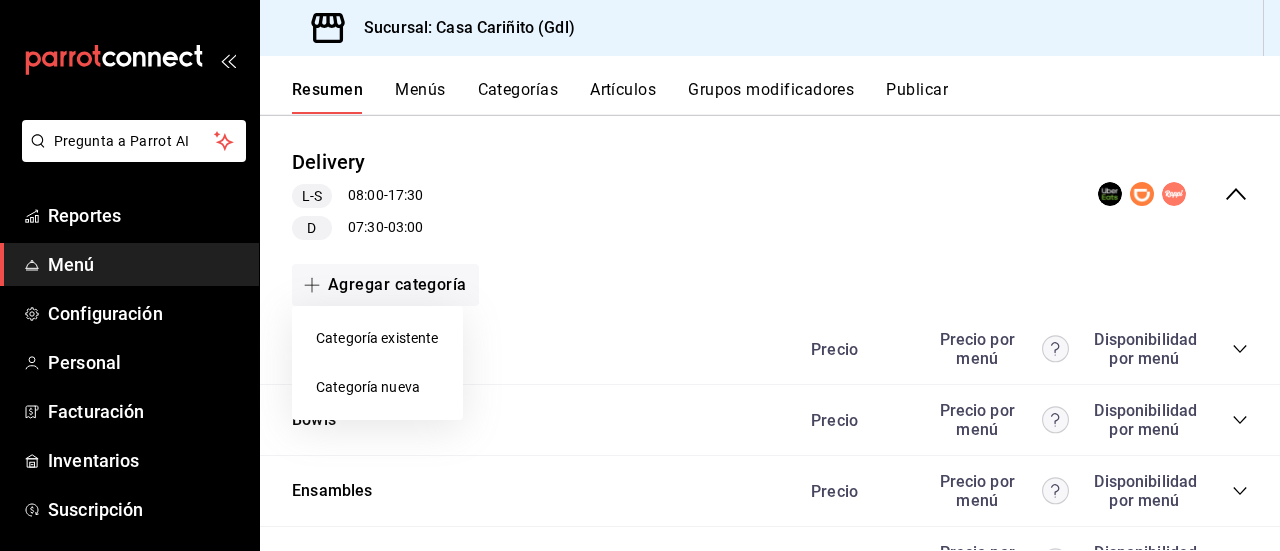 click on "Categoría existente" at bounding box center [377, 338] 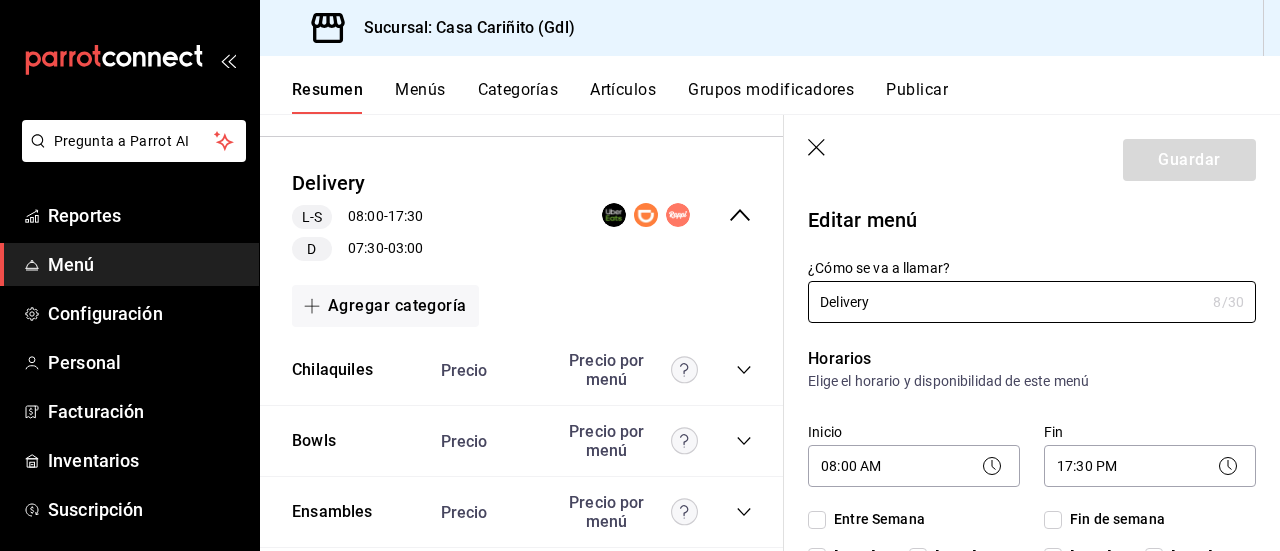 checkbox on "true" 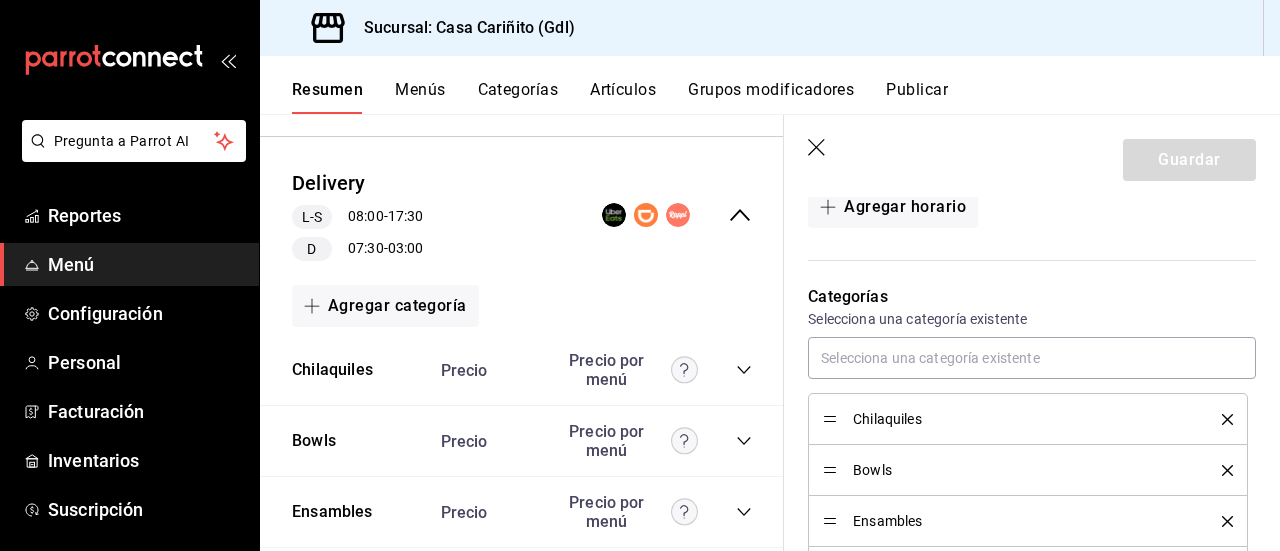 scroll, scrollTop: 780, scrollLeft: 0, axis: vertical 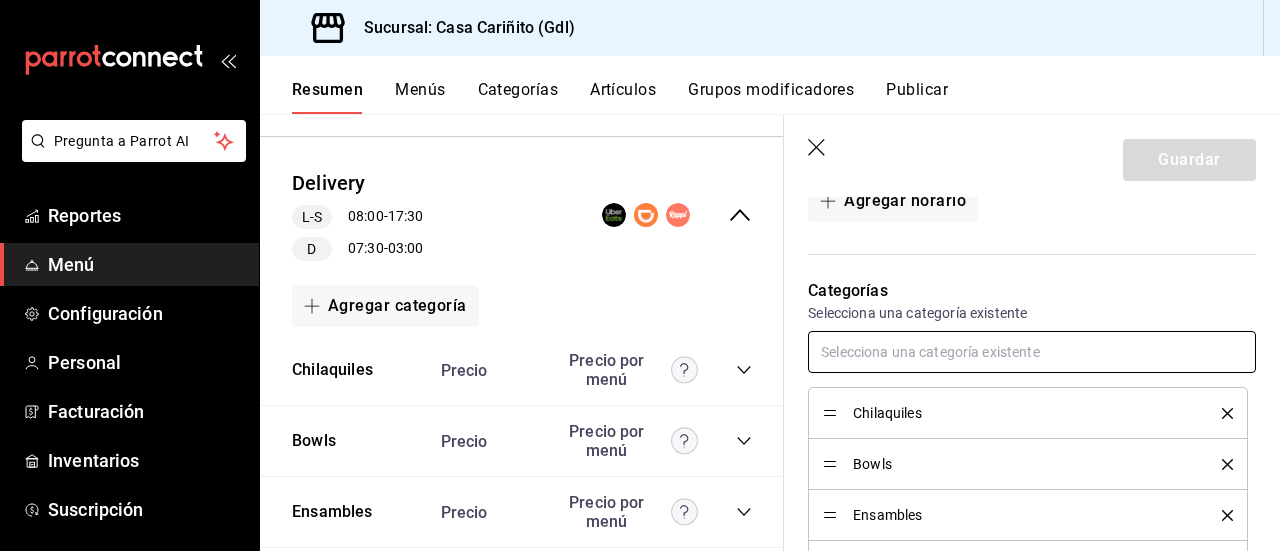 click at bounding box center (1032, 352) 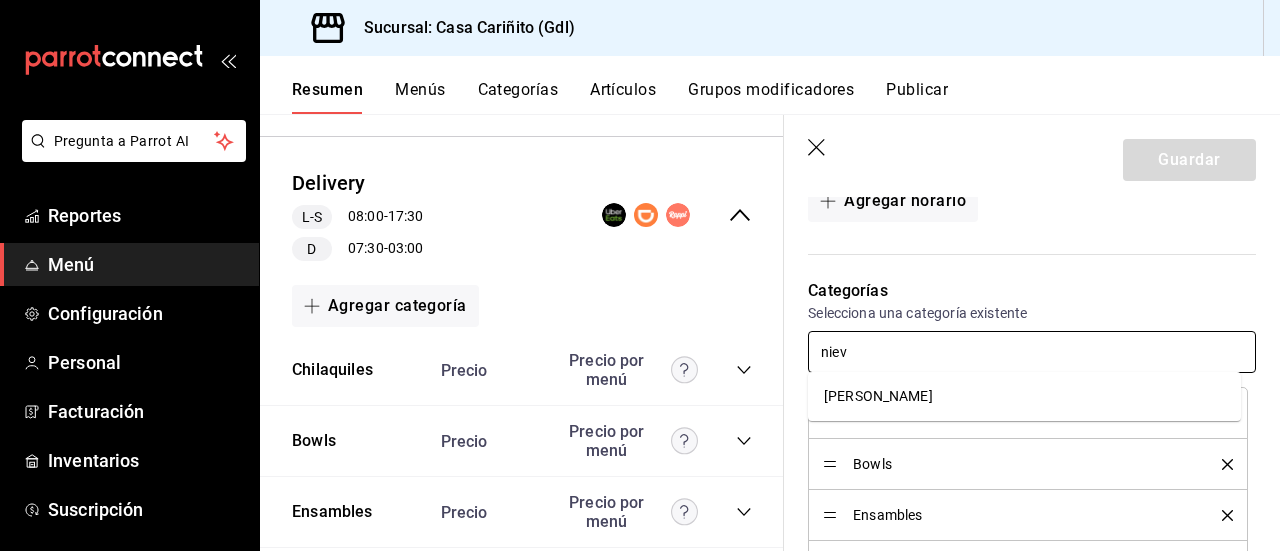 type on "nieve" 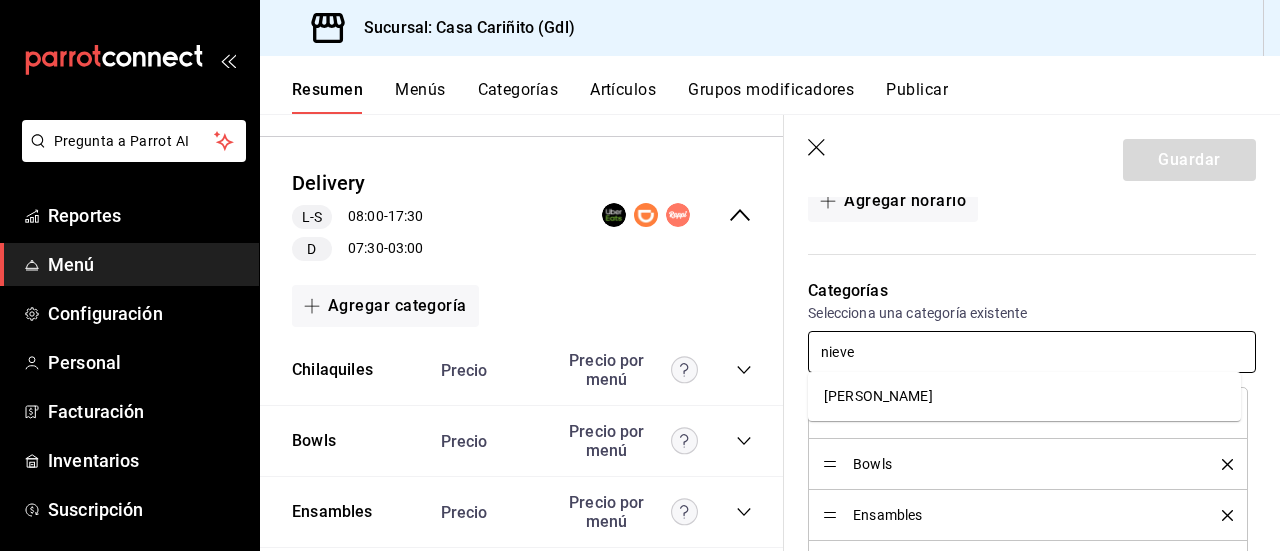 click on "[PERSON_NAME]" at bounding box center (1024, 396) 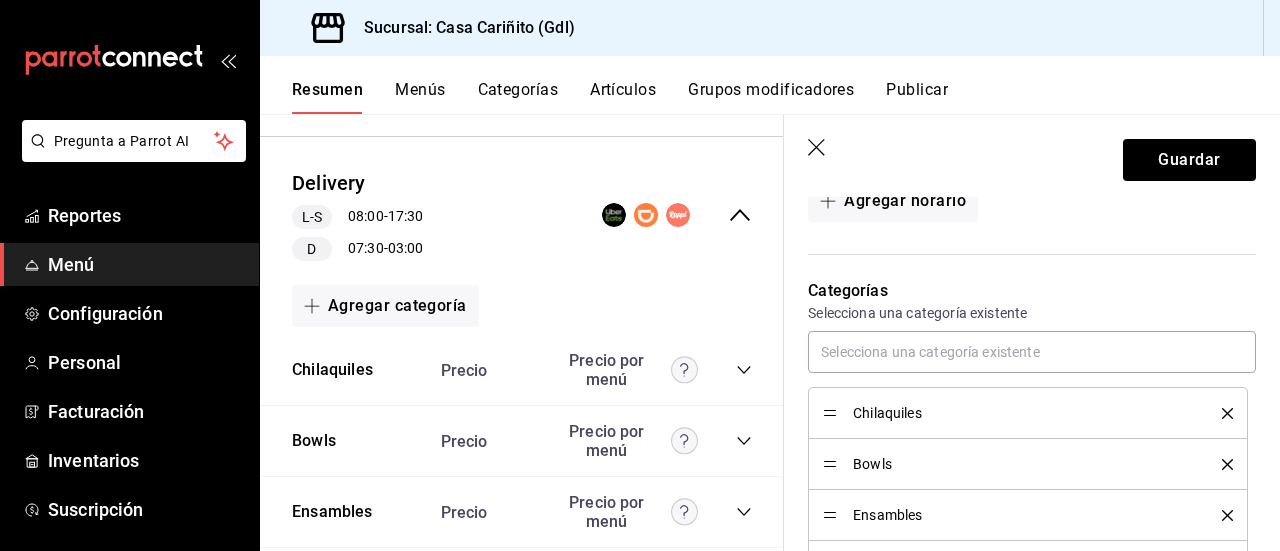 click 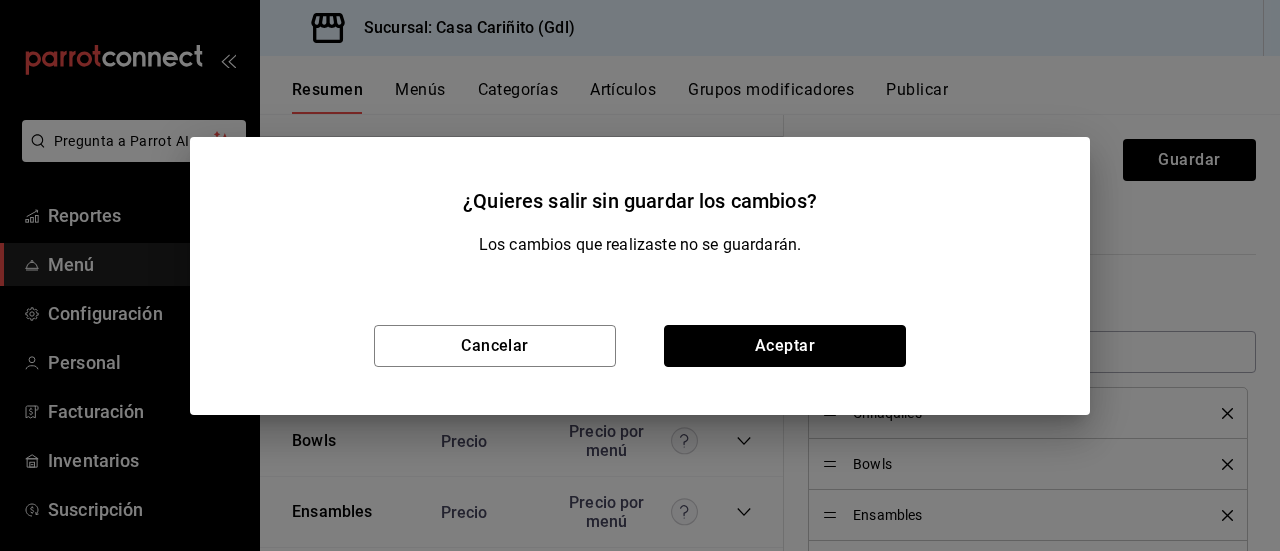 click on "Aceptar" at bounding box center (785, 346) 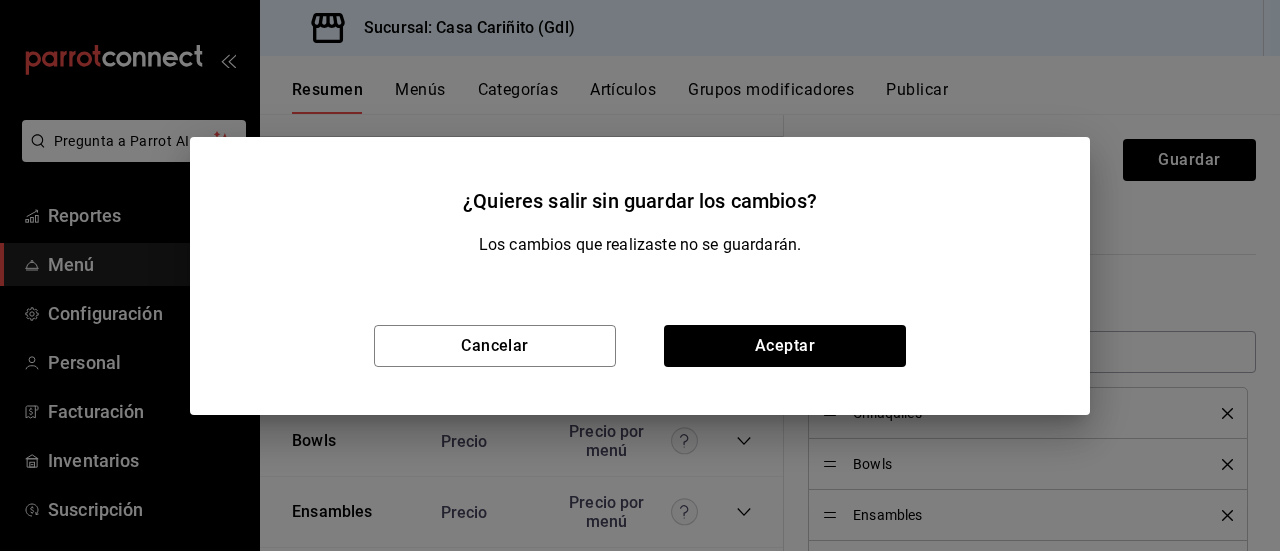 type 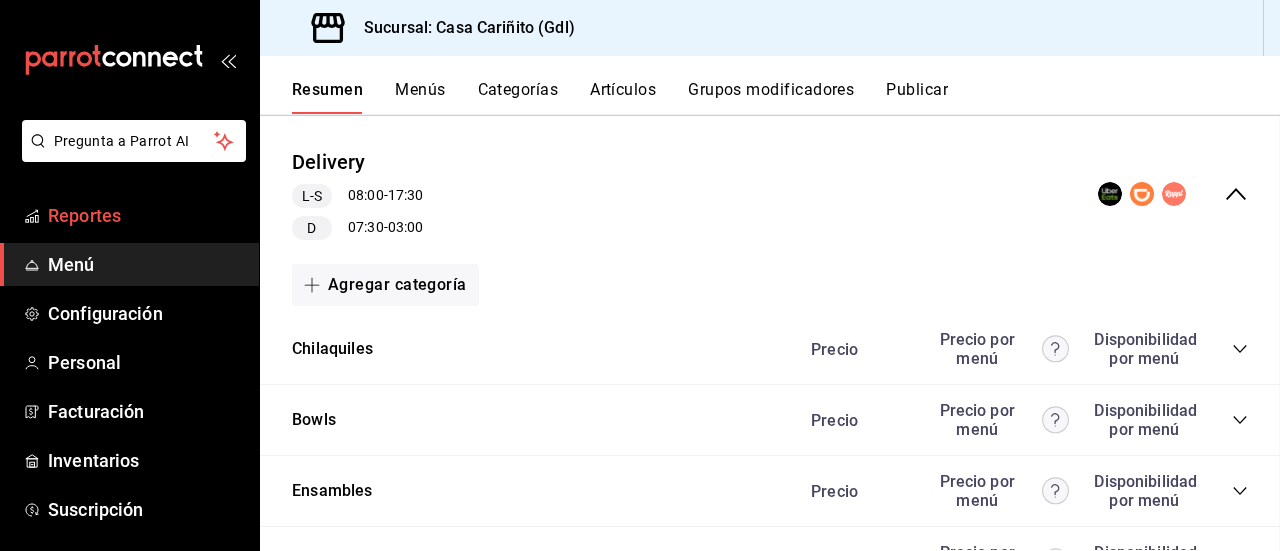 checkbox on "false" 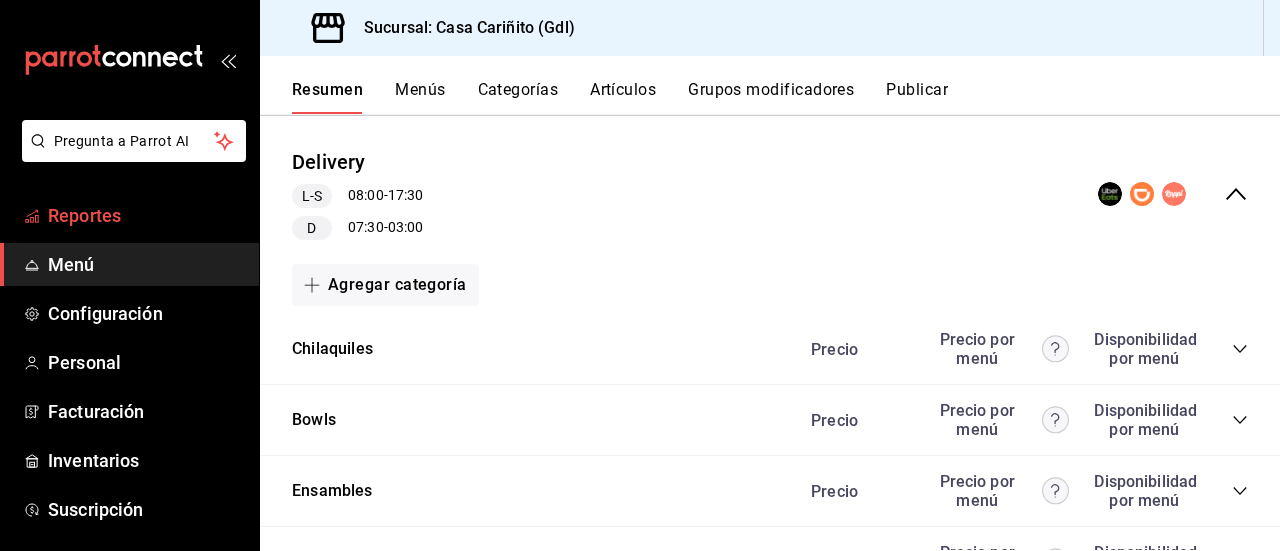 click on "Reportes" at bounding box center (145, 215) 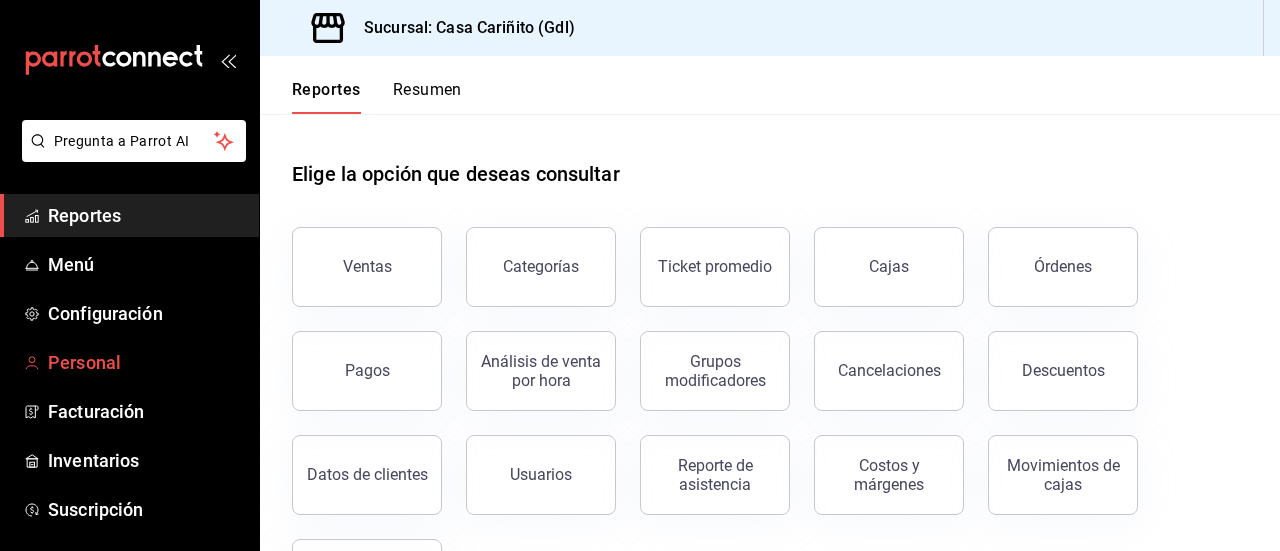 click on "Personal" at bounding box center [145, 362] 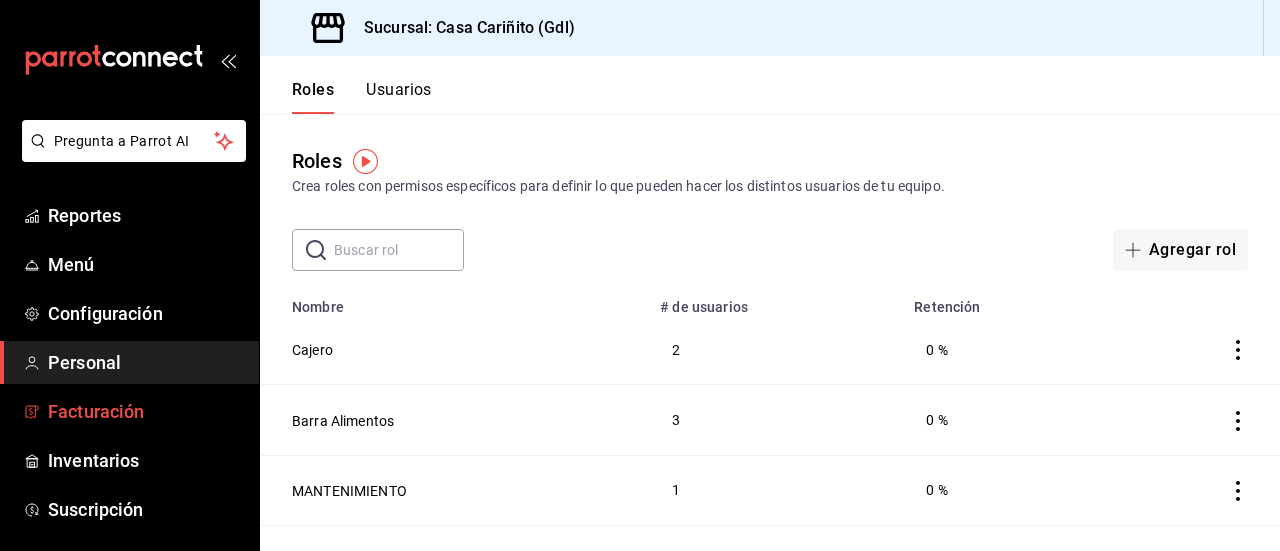 click on "Facturación" at bounding box center [145, 411] 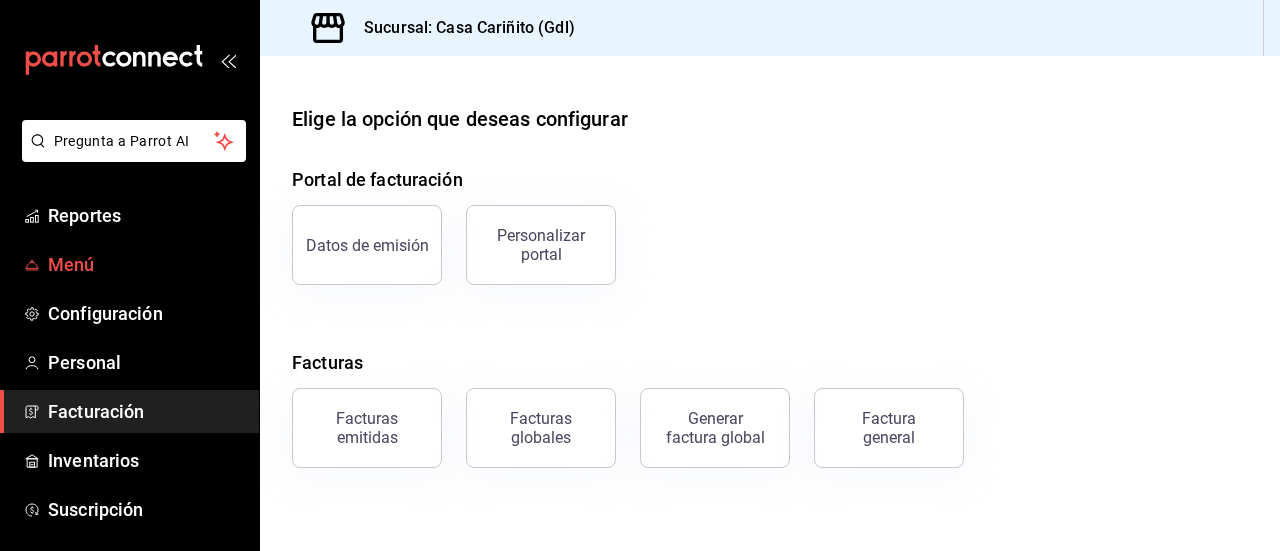 click on "Menú" at bounding box center [145, 264] 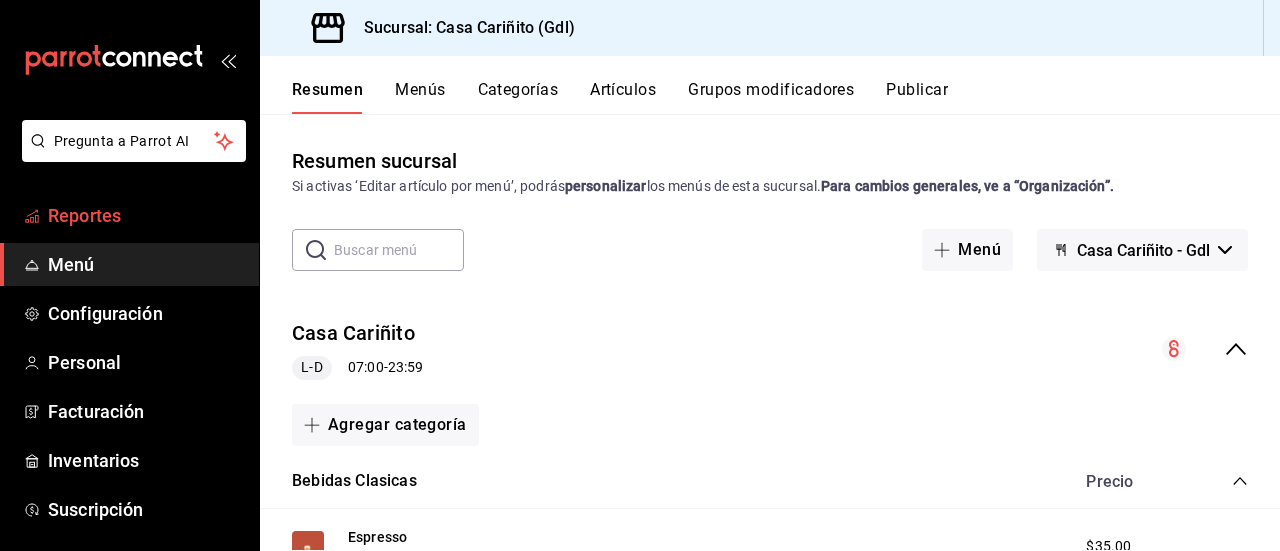 click on "Reportes" at bounding box center [129, 215] 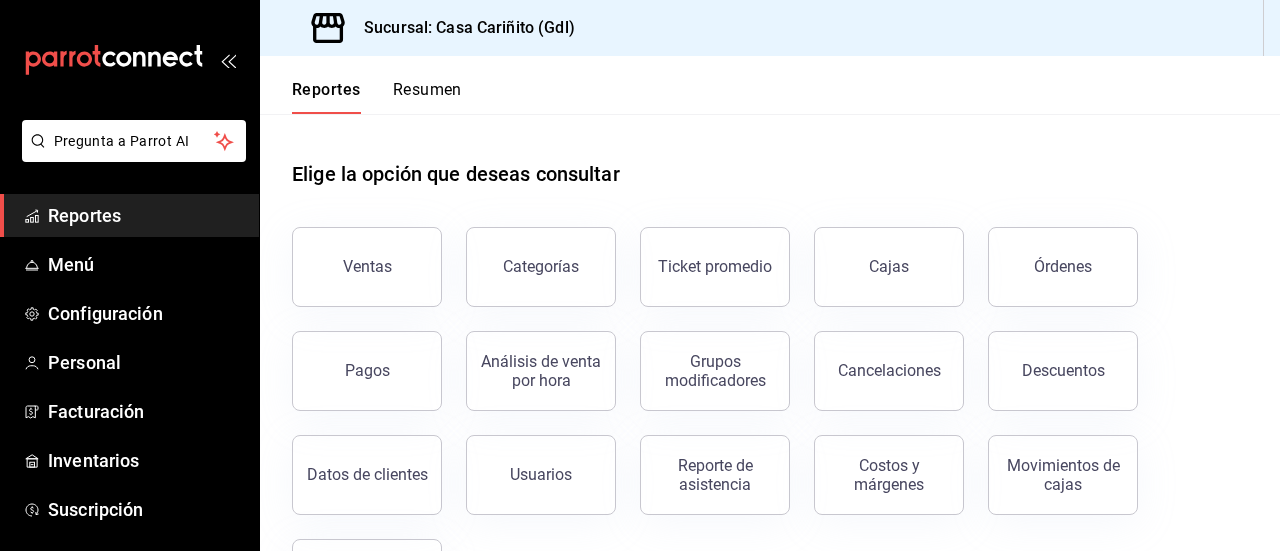 click on "Elige la opción que deseas consultar" at bounding box center (770, 158) 